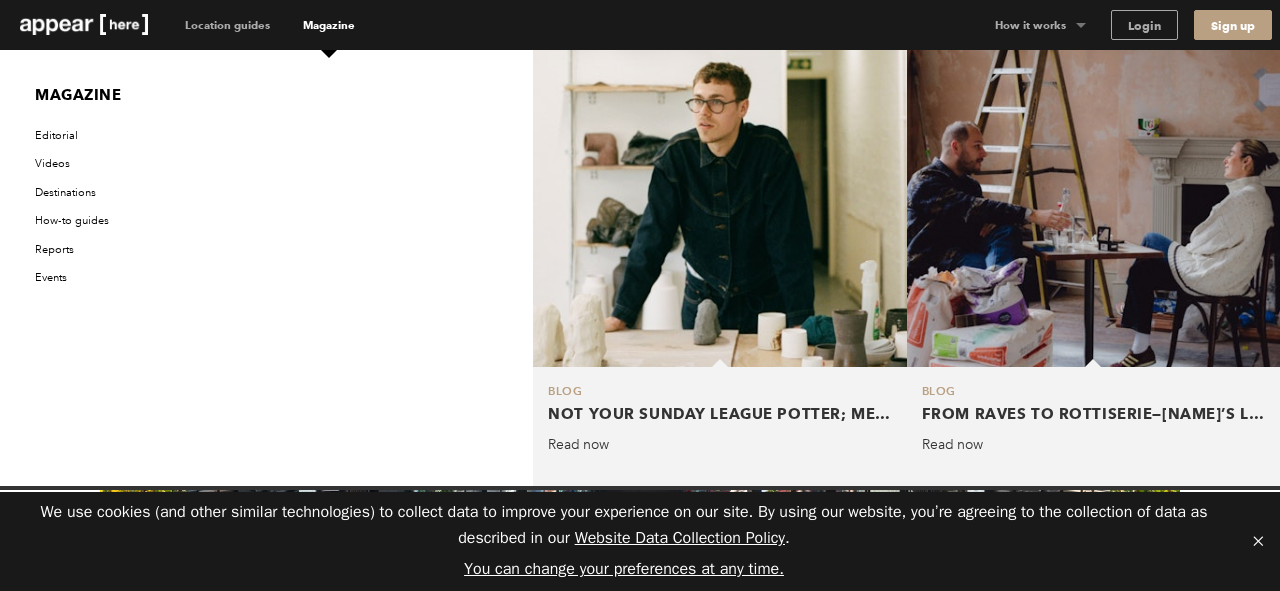 scroll, scrollTop: 0, scrollLeft: 0, axis: both 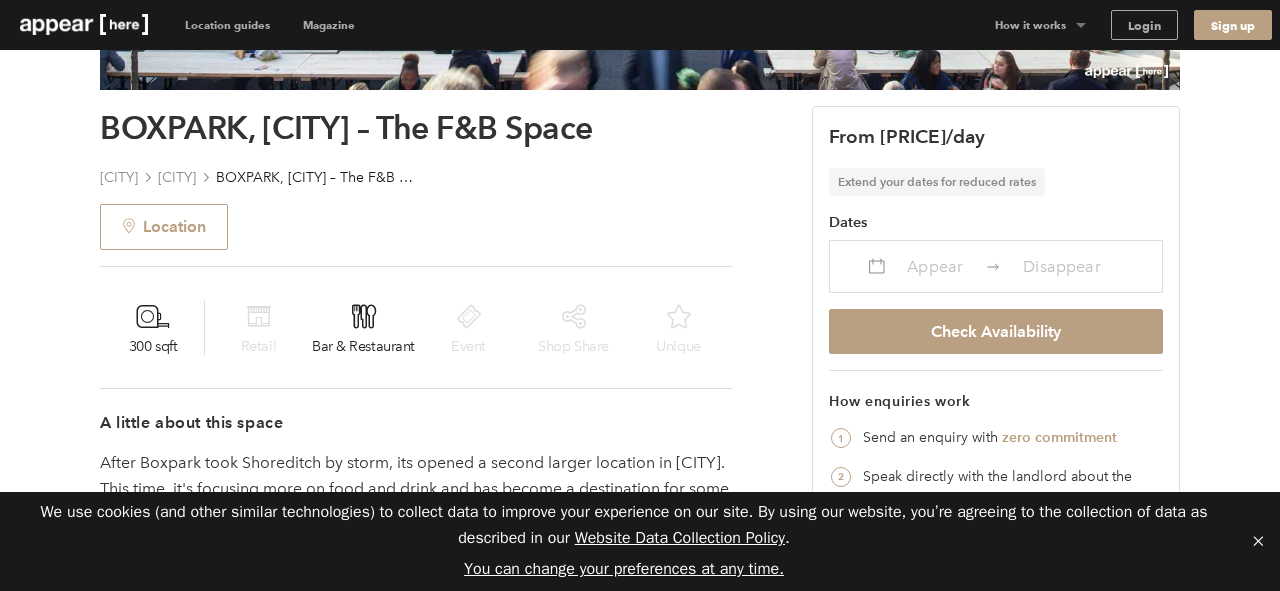 click on "Appear" at bounding box center (935, 266) 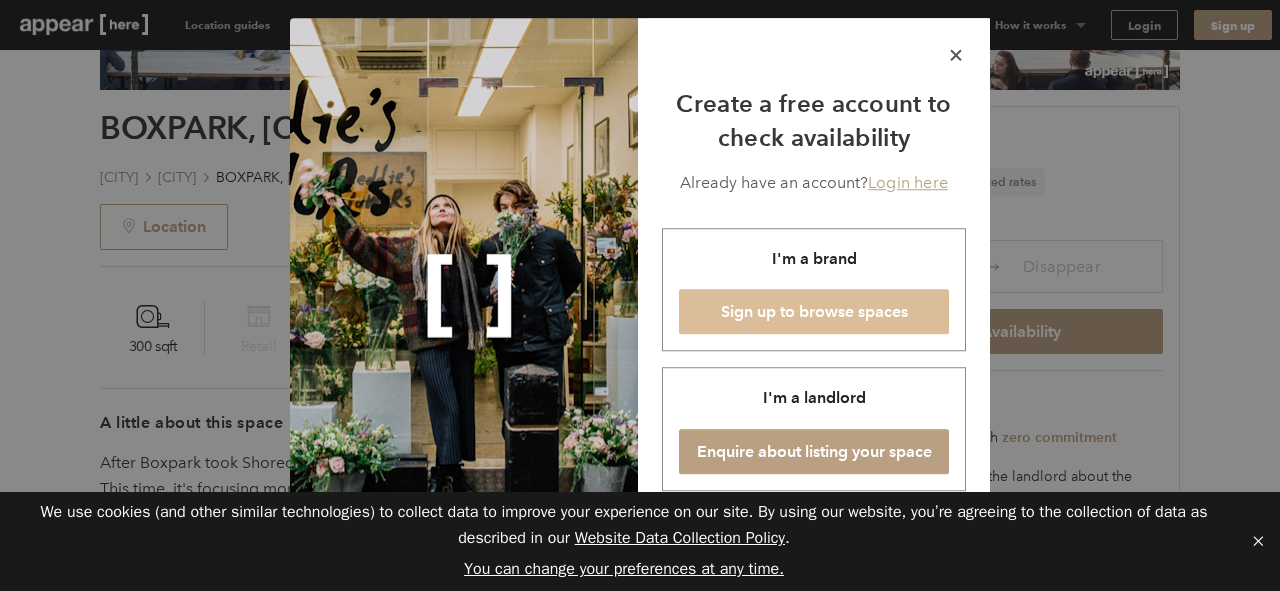 click on "Sign up to browse spaces" at bounding box center [814, 312] 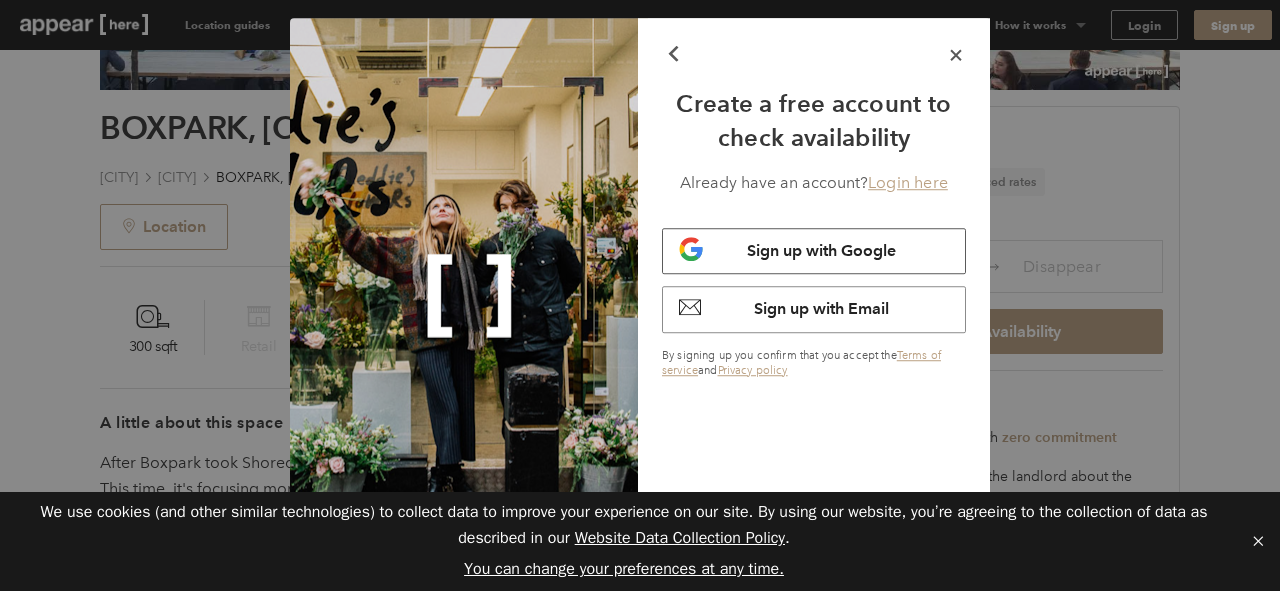 click on "Sign up with Google" at bounding box center (821, 250) 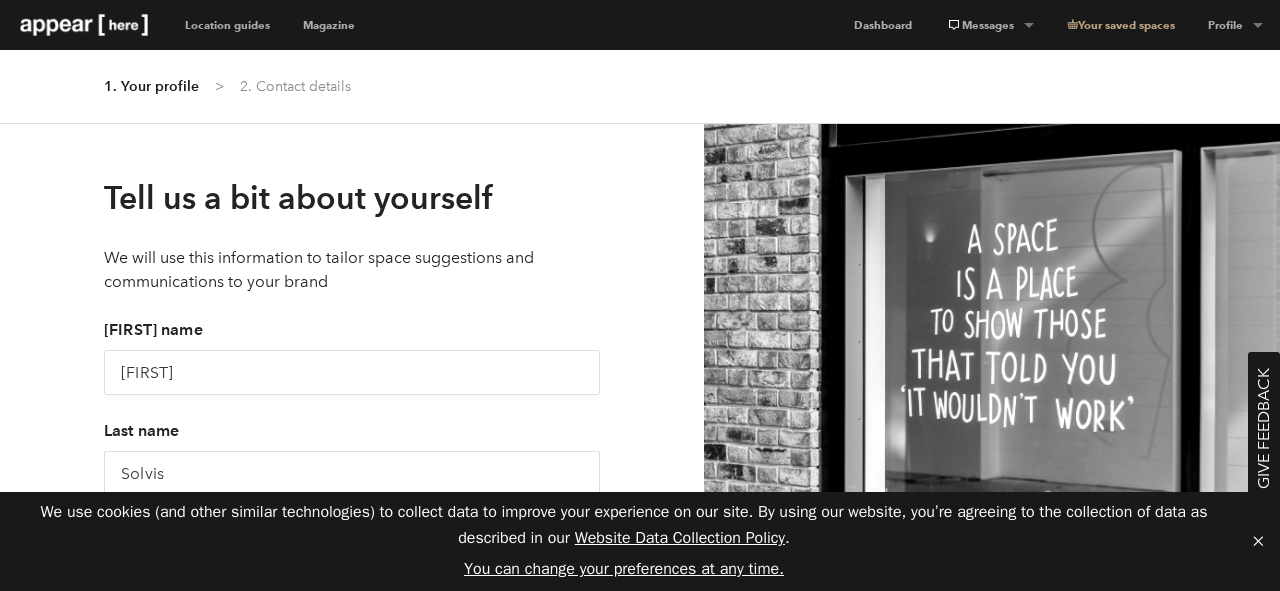 scroll, scrollTop: 0, scrollLeft: 0, axis: both 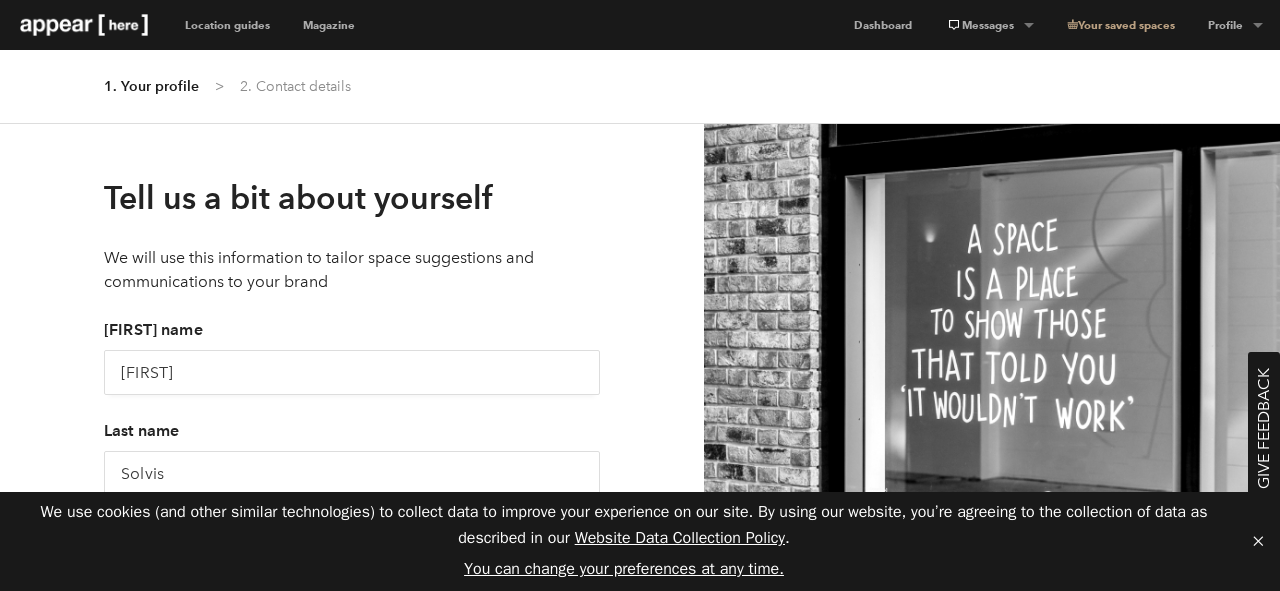 click on "We will use this information to tailor space suggestions and communications to your brand" at bounding box center [352, 270] 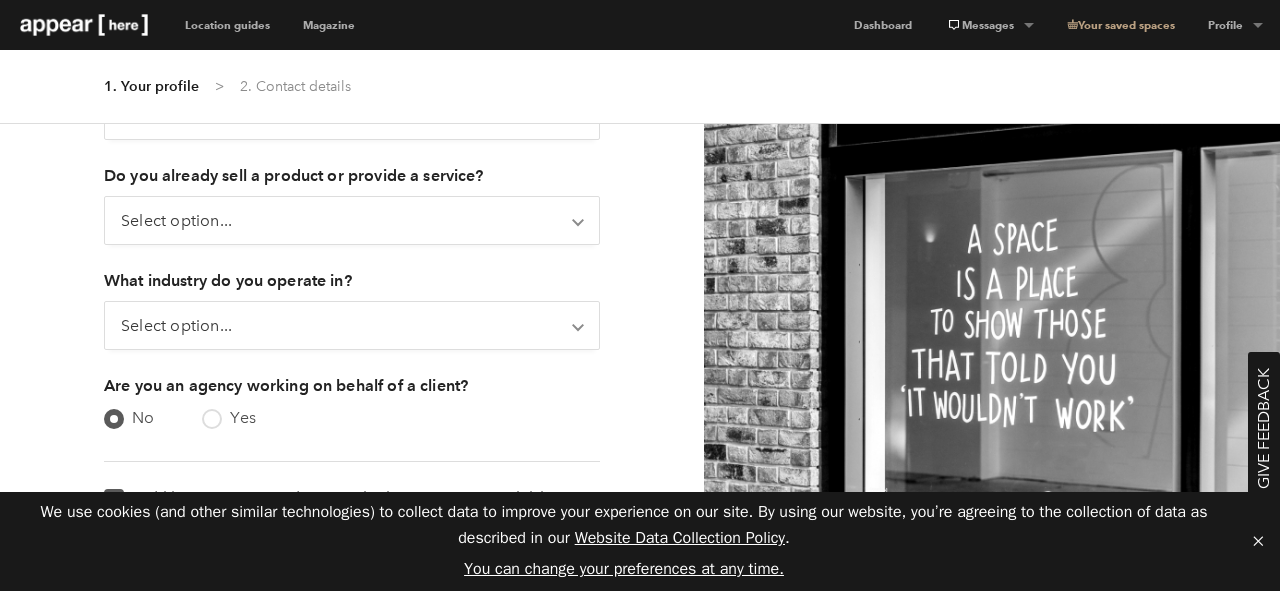scroll, scrollTop: 360, scrollLeft: 0, axis: vertical 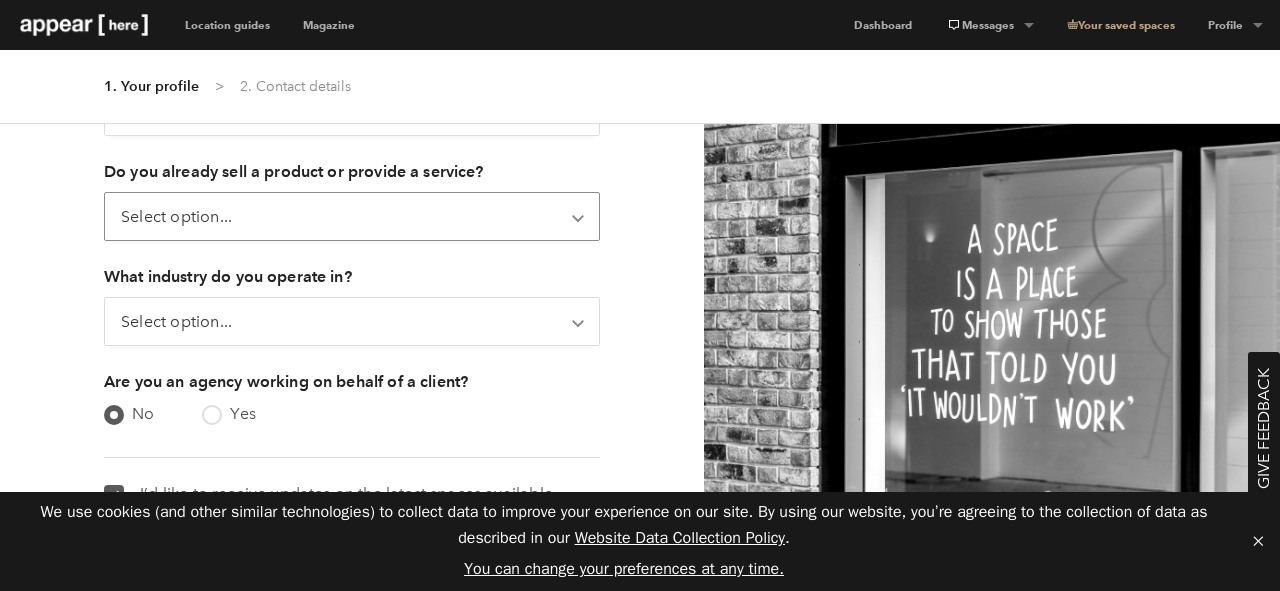 click on "Select option... Not yet Only online Only offline Online & offline" at bounding box center (352, 216) 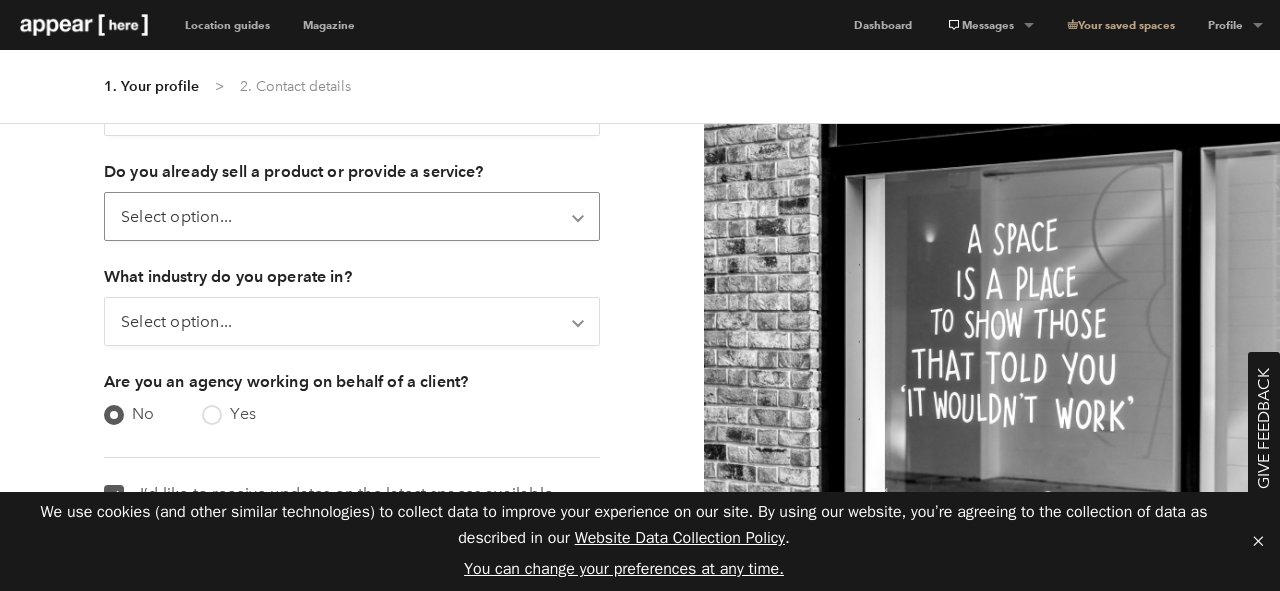 select on "online_and_offline" 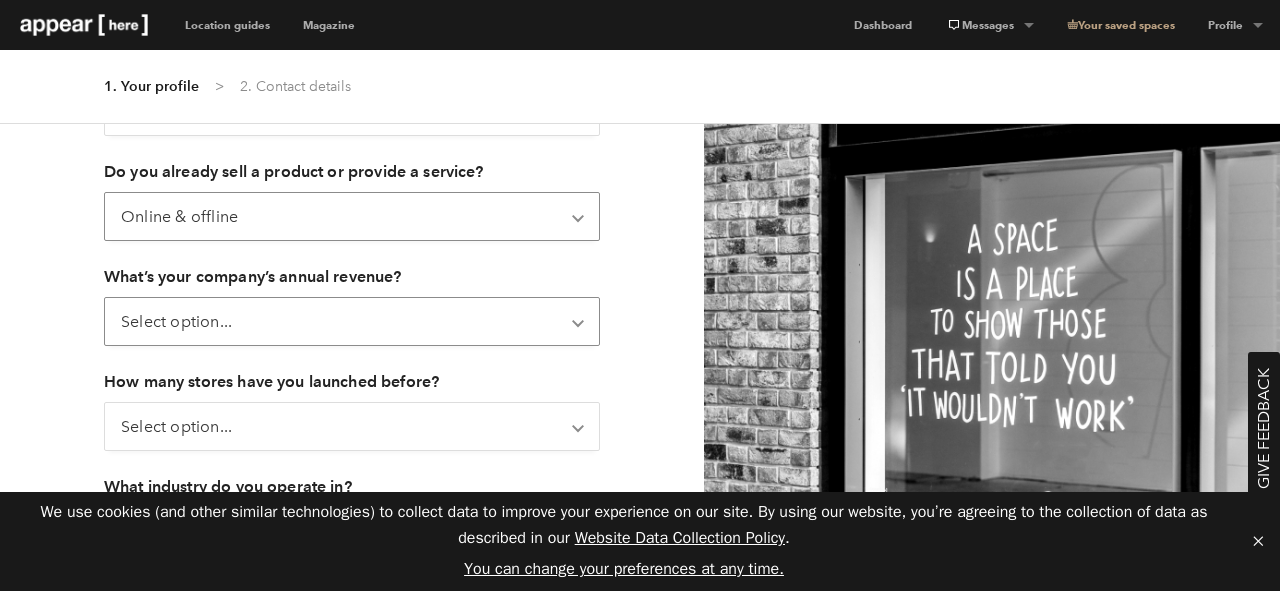 click on "Select option... No revenue yet <£5k £5k-£50k £50k-£250k £250k-£1M £1M-£5M £5M+" at bounding box center (352, 321) 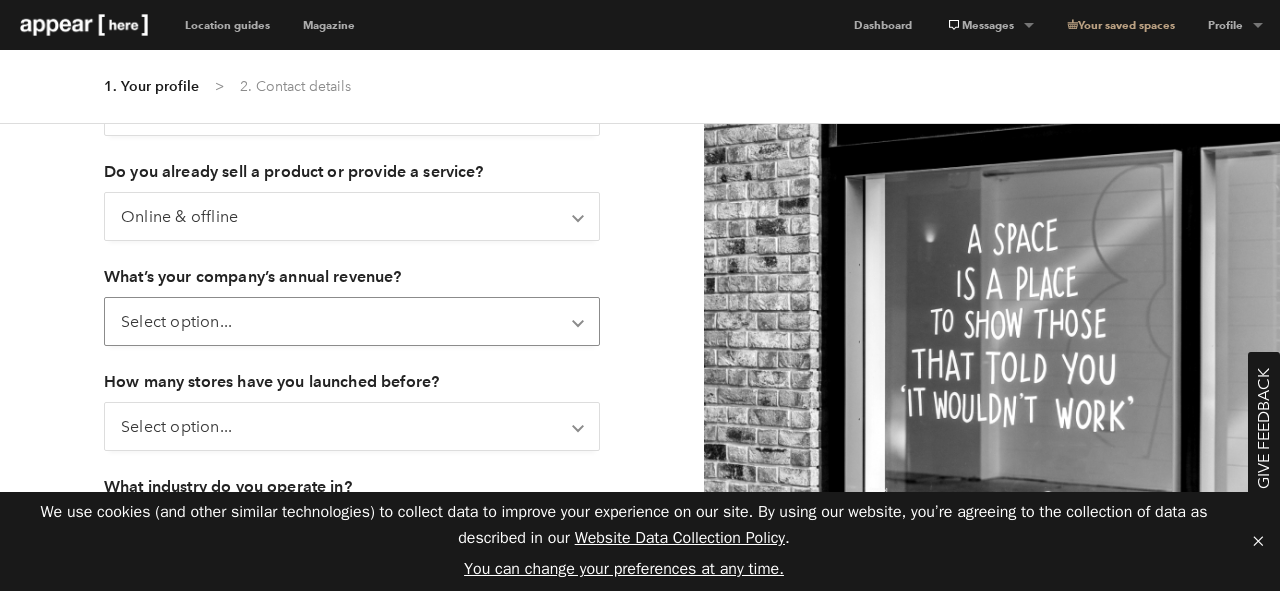 select on "no_revenue" 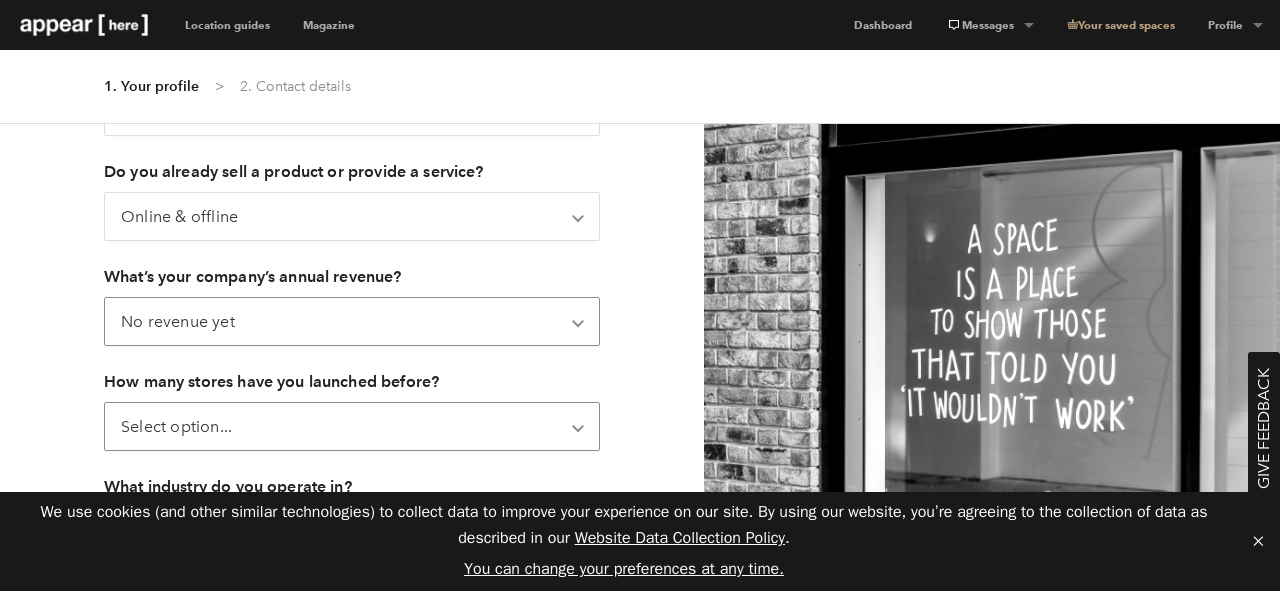 click on "Select option... Never launched a store Only one I launched multiple stores in the past I currently have stores" at bounding box center (352, 426) 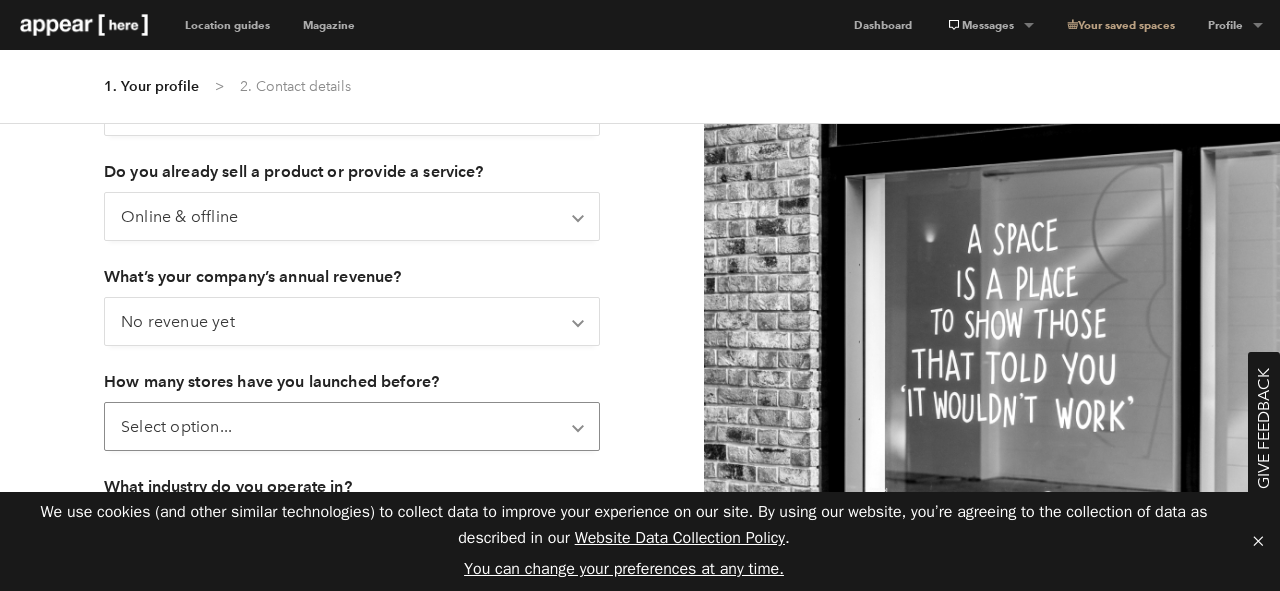select on "one_store" 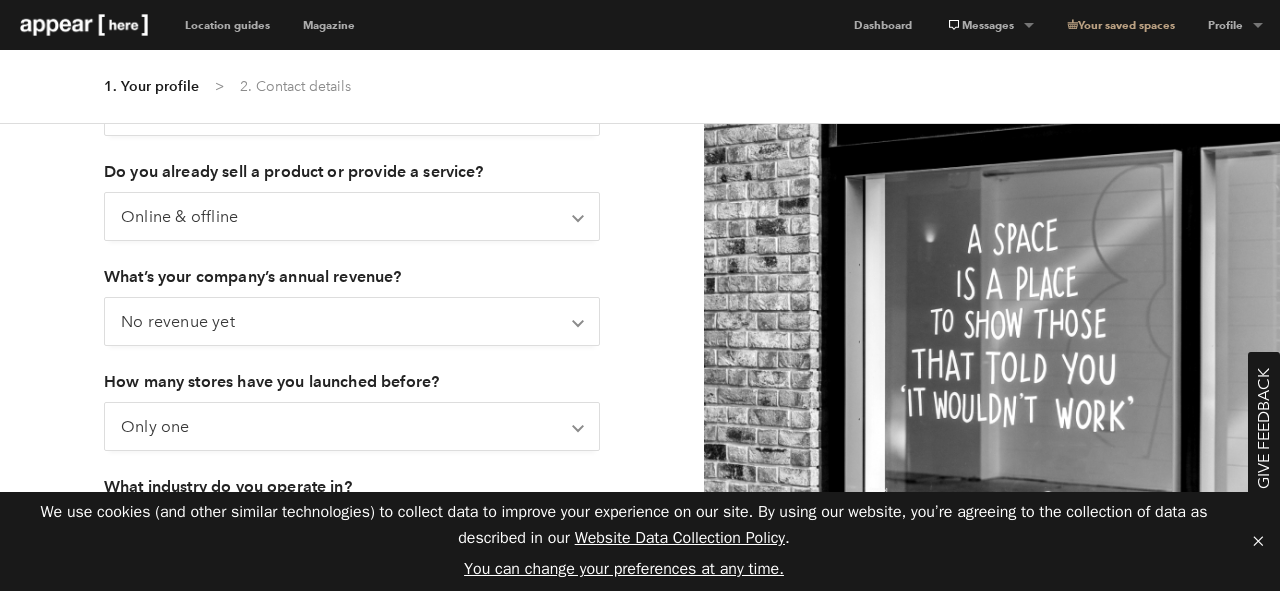 click on "Tell us a bit about yourself We will use this information to tailor space suggestions and communications to your brand First name [FIRST] Last name [LAST] Do you already sell a product or provide a service? Select option... Not yet Only online Only offline Online & offline Chevron-up What’s your company’s annual revenue? Select option... No revenue yet <£5k £5k-£50k £50k-£250k £250k-£1M £1M-£5M £5M+ Chevron-up How many stores have you launched before? Select option... Never launched a store Only one I launched multiple stores in the past I currently have stores Chevron-up What industry do you operate in? Select option... Art & Photography Beauty & Wellness Electronics & Appliances Fashion & Accessories Food & Beverage Furniture & Homeware Media & Entertainment Other Chevron-up Are you an agency working on behalf of a client? false No true Yes I’d like to receive updates on the latest spaces available, useful advice, and retail trends in my market Next" at bounding box center (352, 357) 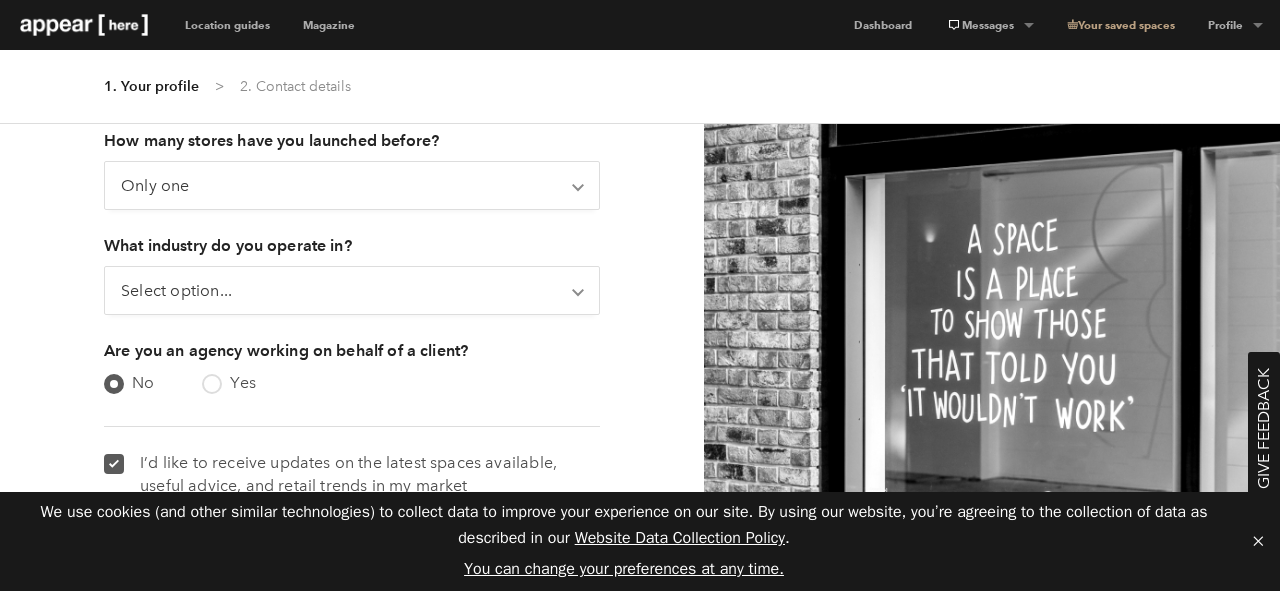 scroll, scrollTop: 640, scrollLeft: 0, axis: vertical 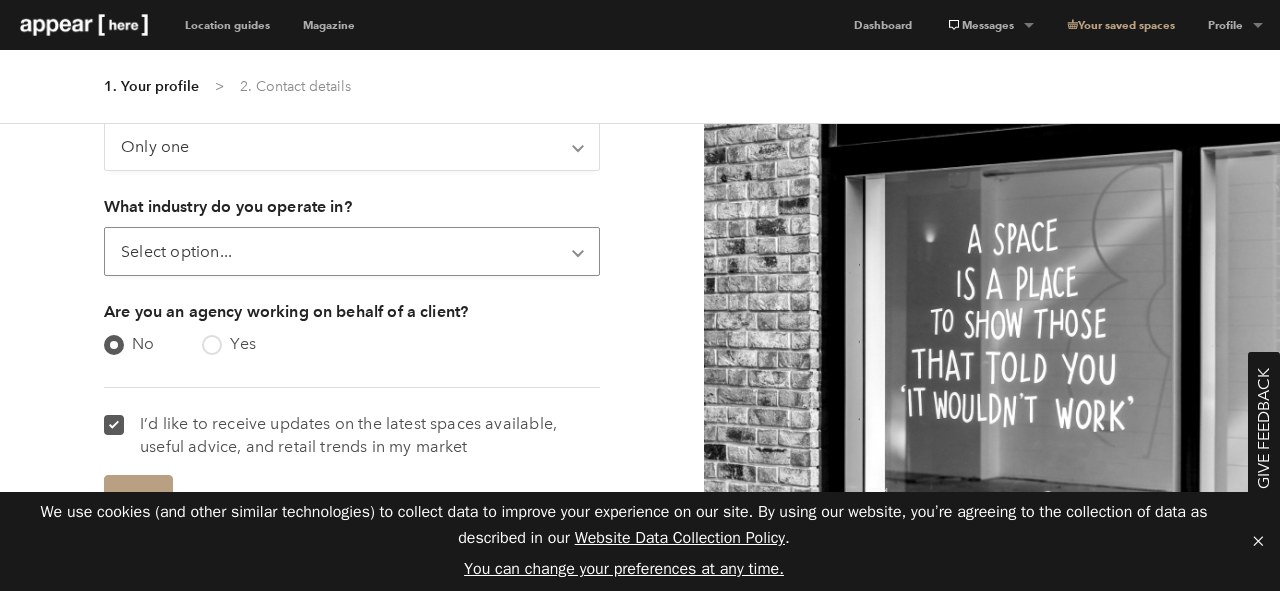 click on "Select option... Art & Photography Beauty & Wellness Electronics & Appliances Fashion & Accessories Food & Beverage Furniture & Homeware Media & Entertainment Other" at bounding box center [352, 251] 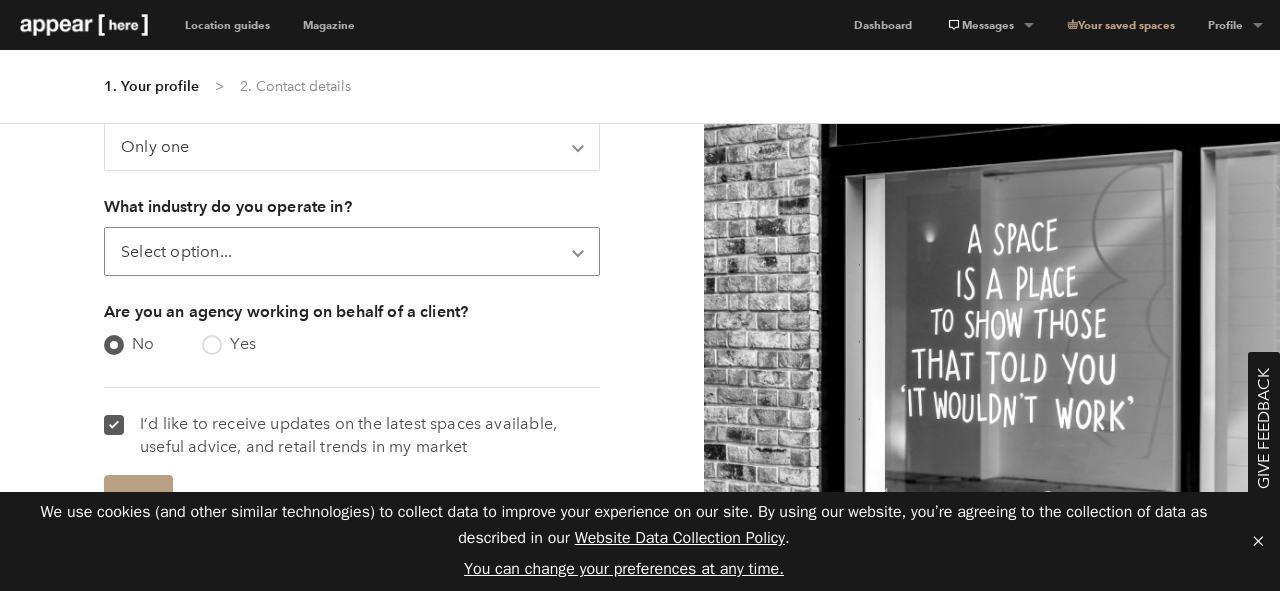 select on "food_and_beverage" 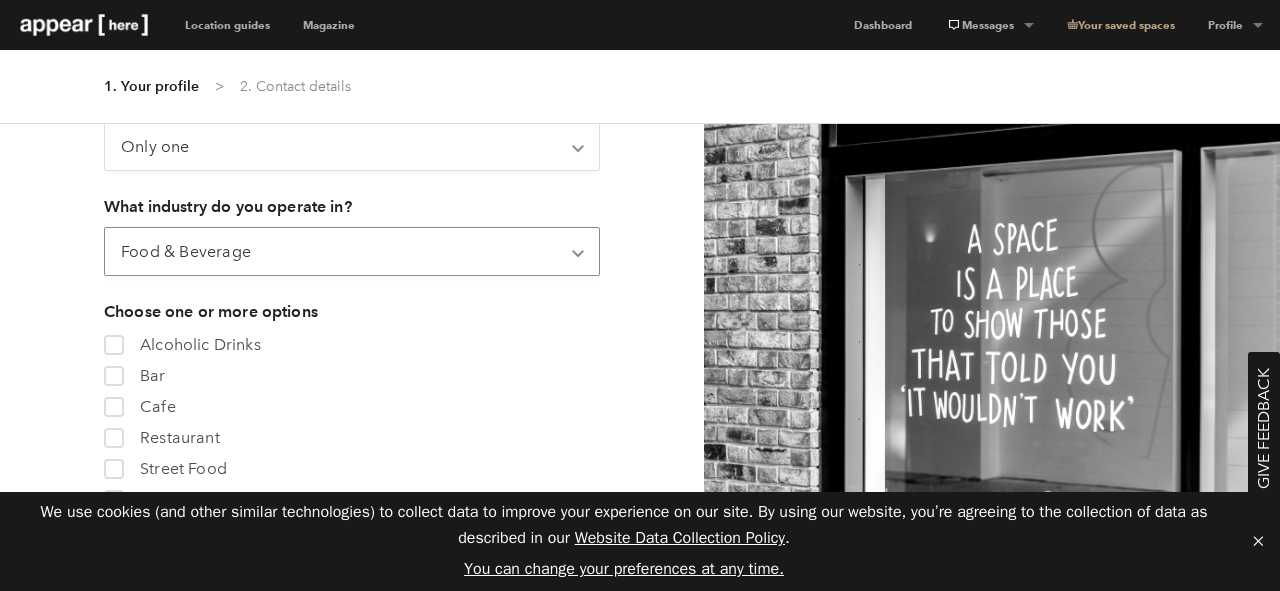click on "Choose one or more options alcoholic_drinks Alcoholic Drinks bar Bar cafe Cafe restaurant Restaurant street_food Street Food other_food_and_beverage Other Food & Beverage false No true Yes Next" at bounding box center (352, 357) 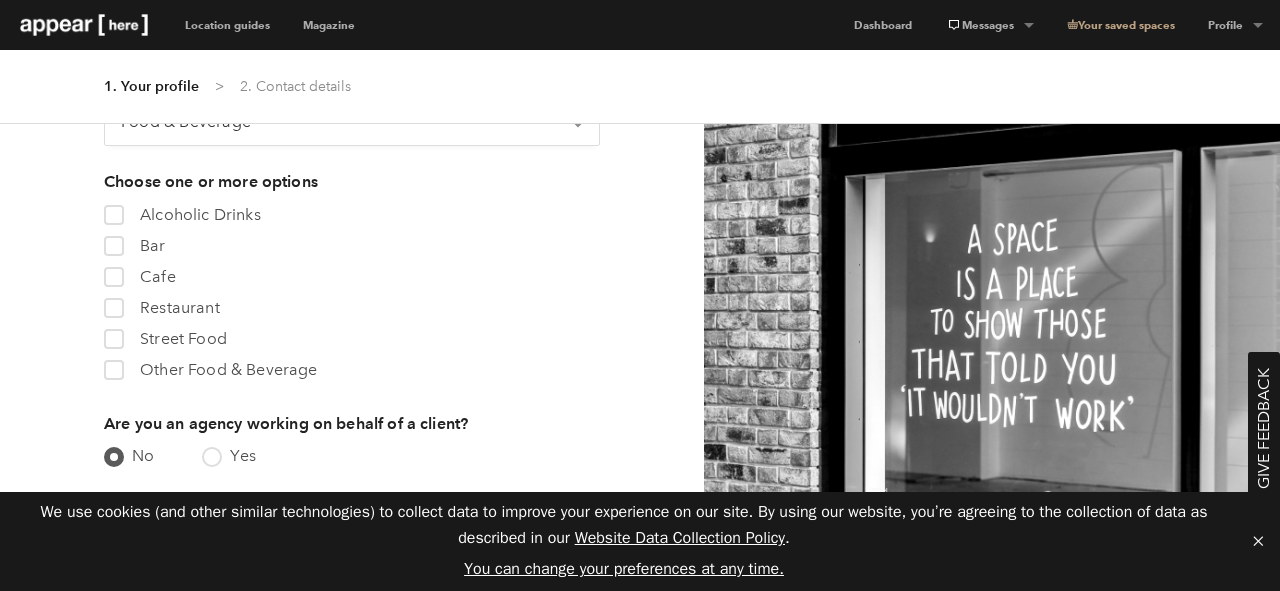 scroll, scrollTop: 800, scrollLeft: 0, axis: vertical 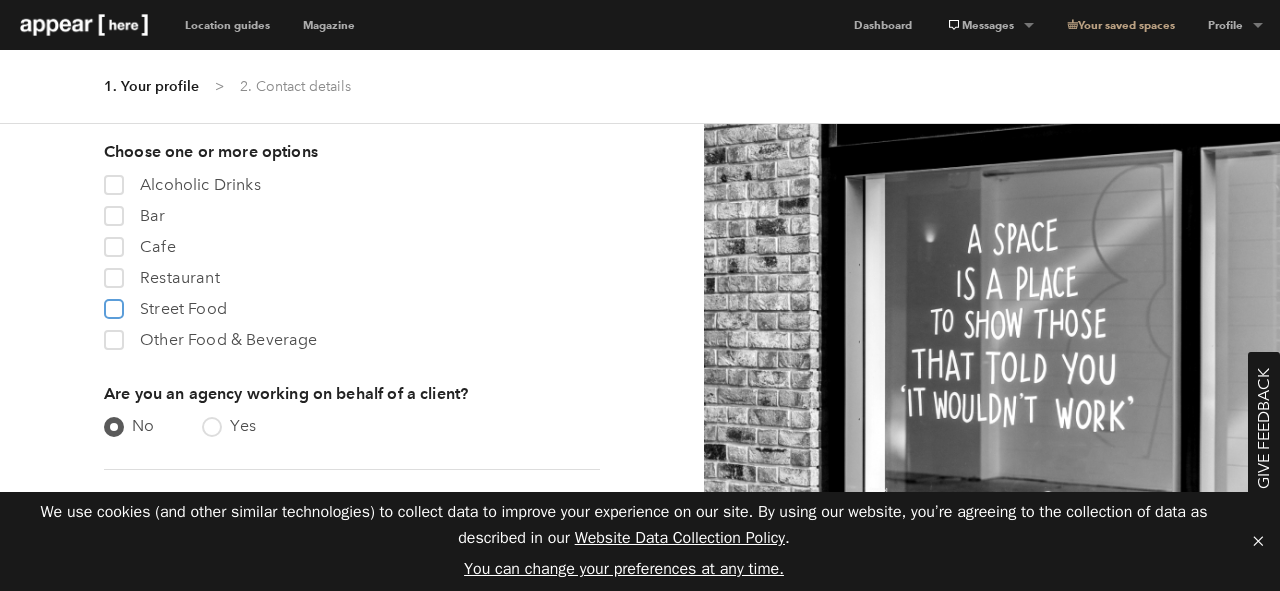 click on "street_food Street Food" at bounding box center (112, 304) 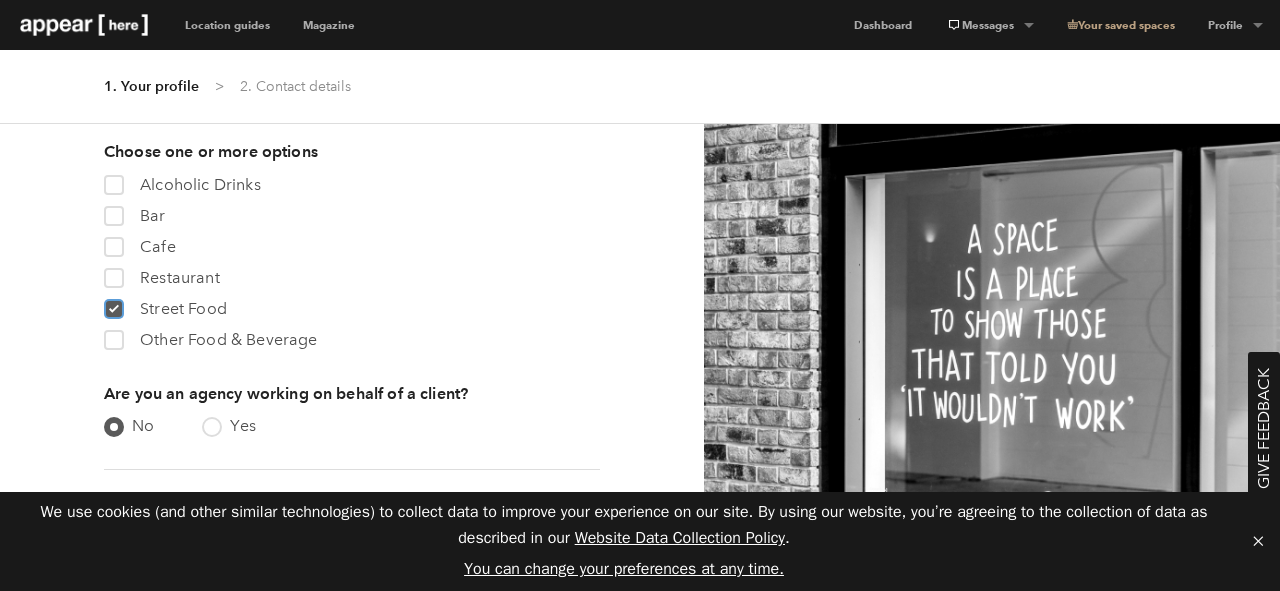checkbox on "true" 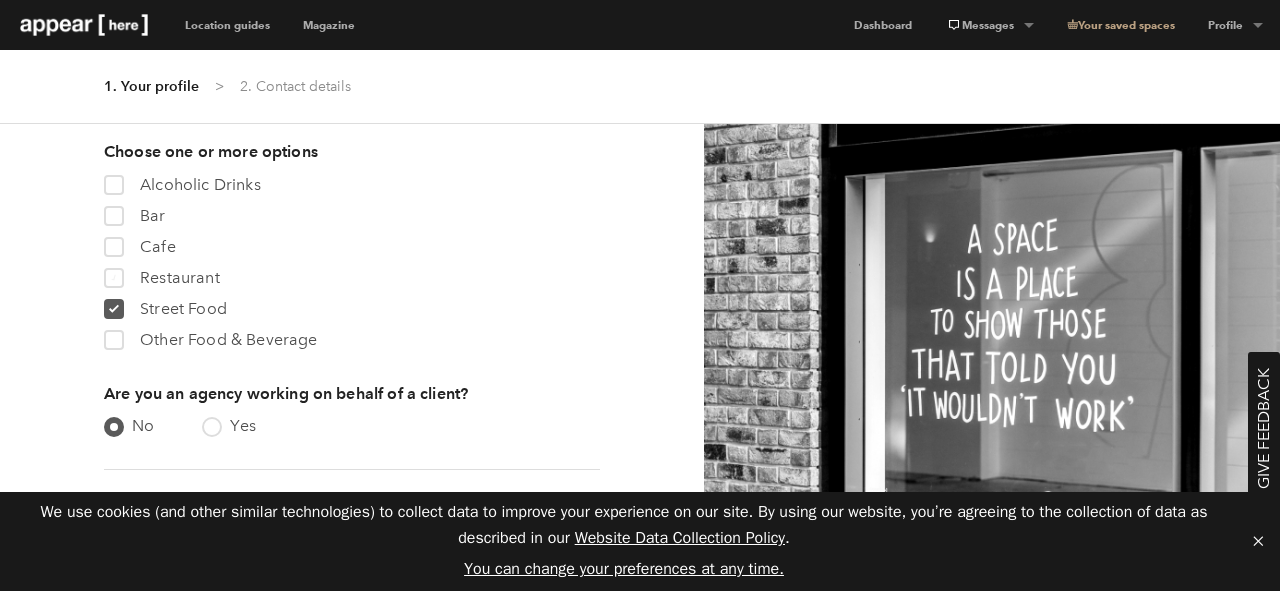 click on "Restaurant" at bounding box center [172, 277] 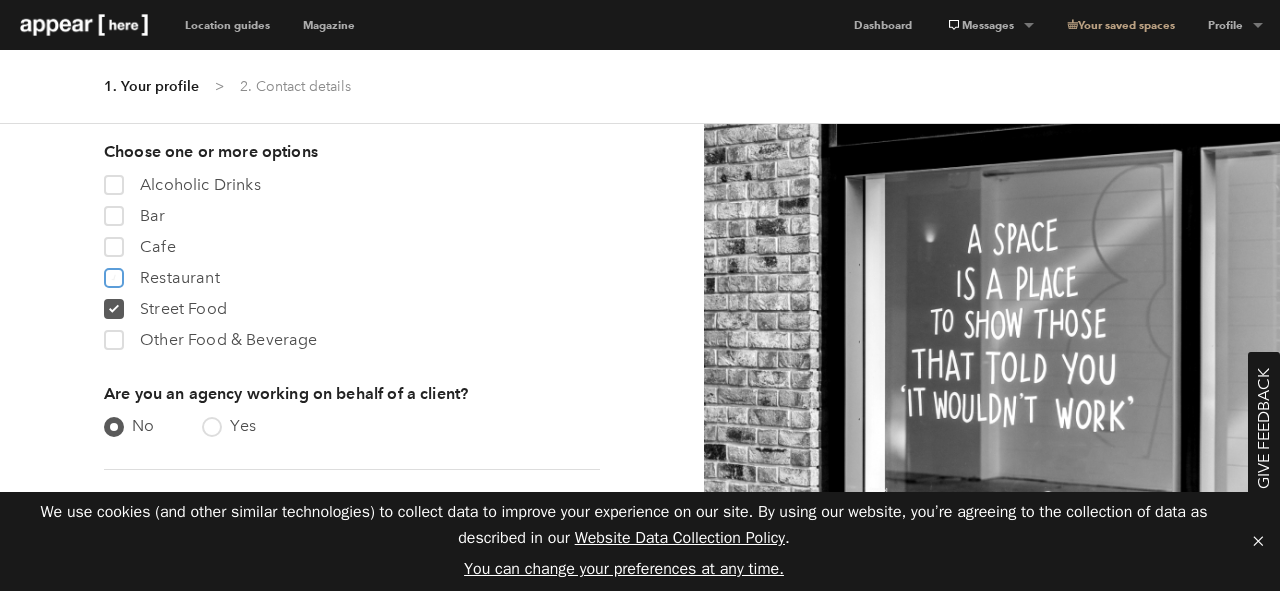 click on "restaurant Restaurant" at bounding box center [112, 273] 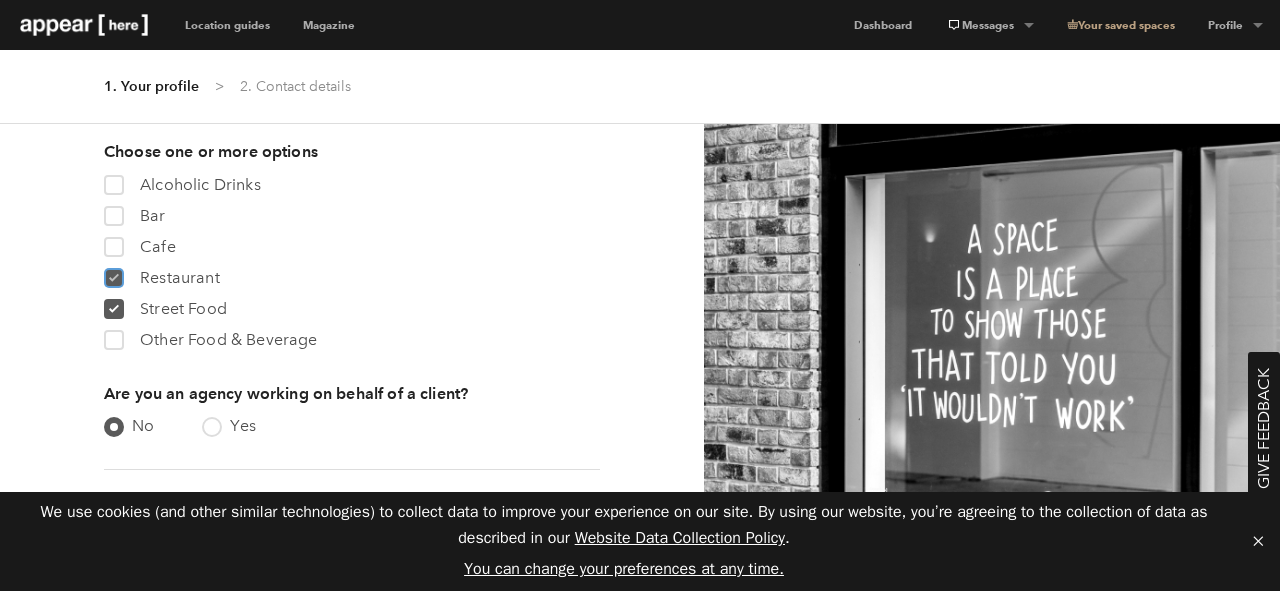 checkbox on "true" 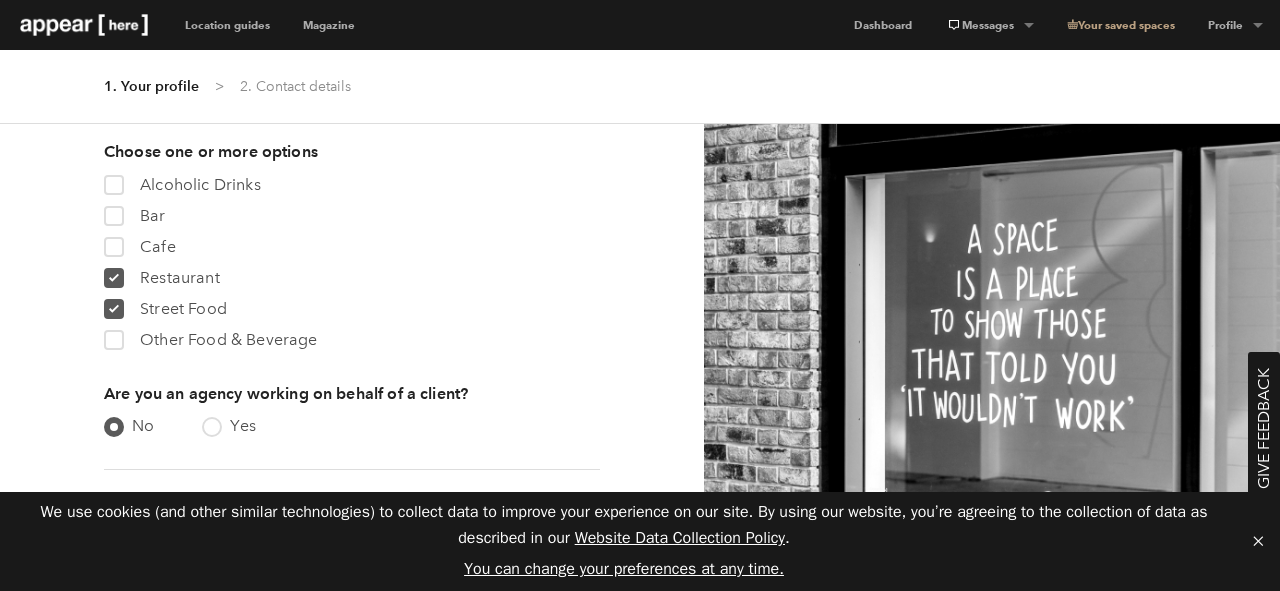 click on "Choose one or more options alcoholic_drinks Alcoholic Drinks bar Bar cafe Cafe restaurant Restaurant street_food Street Food other_food_and_beverage Other Food & Beverage false No true Yes Next" at bounding box center (352, 357) 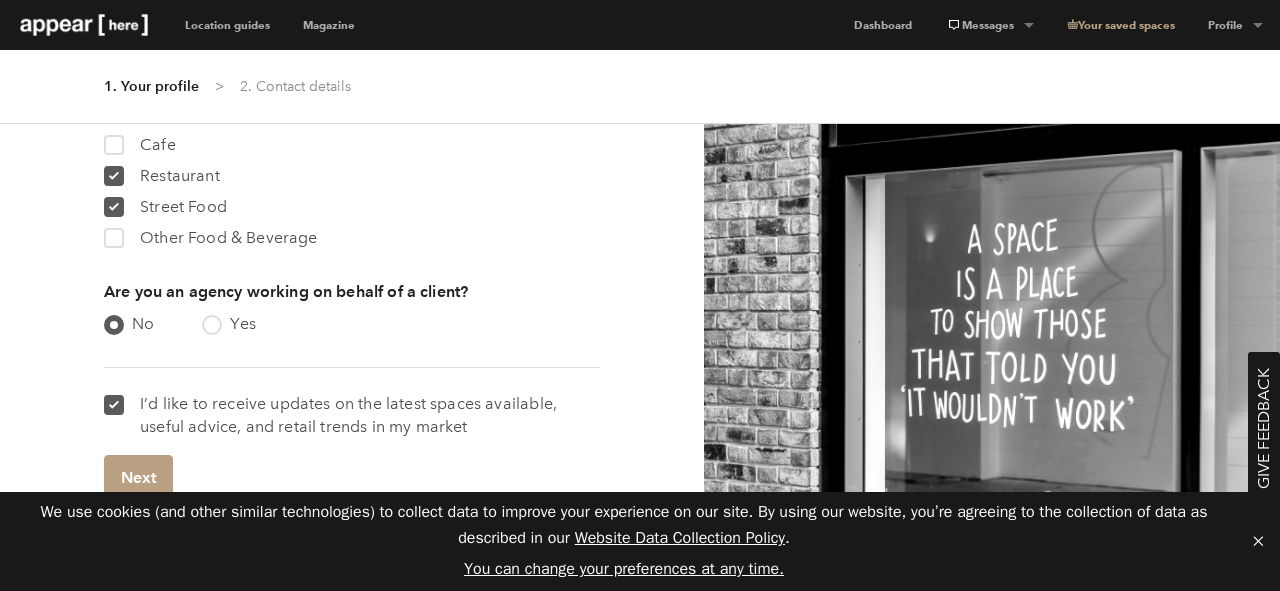 scroll, scrollTop: 903, scrollLeft: 0, axis: vertical 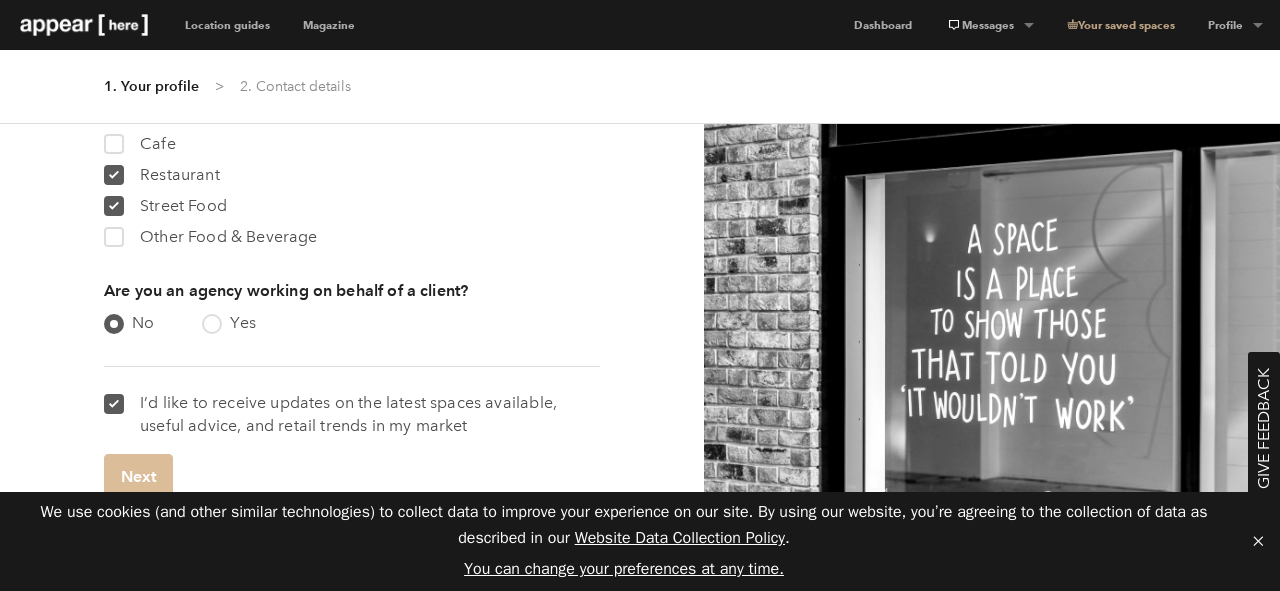 click on "Next" at bounding box center (138, 476) 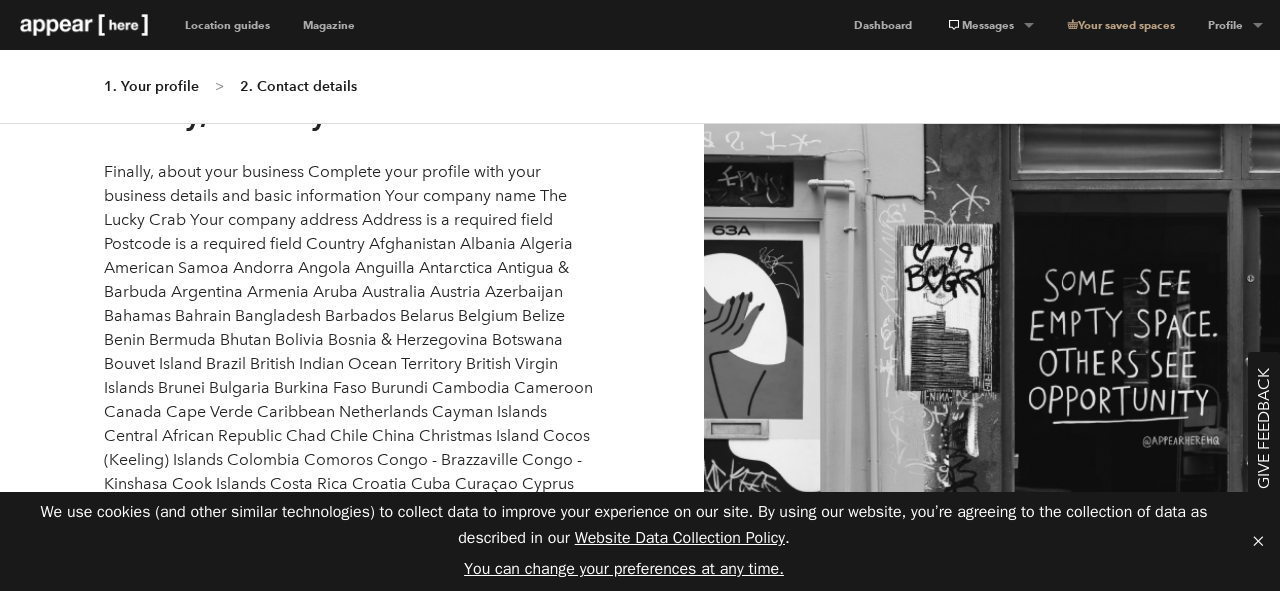 scroll, scrollTop: 0, scrollLeft: 0, axis: both 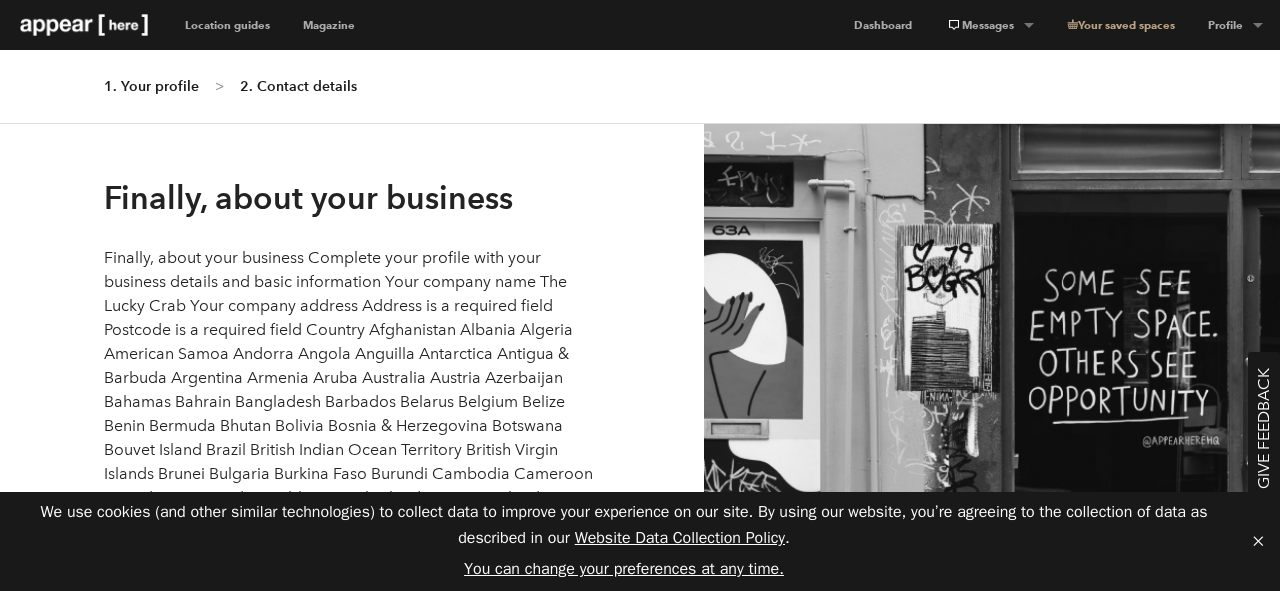 click on "Your company name" at bounding box center (352, 732) 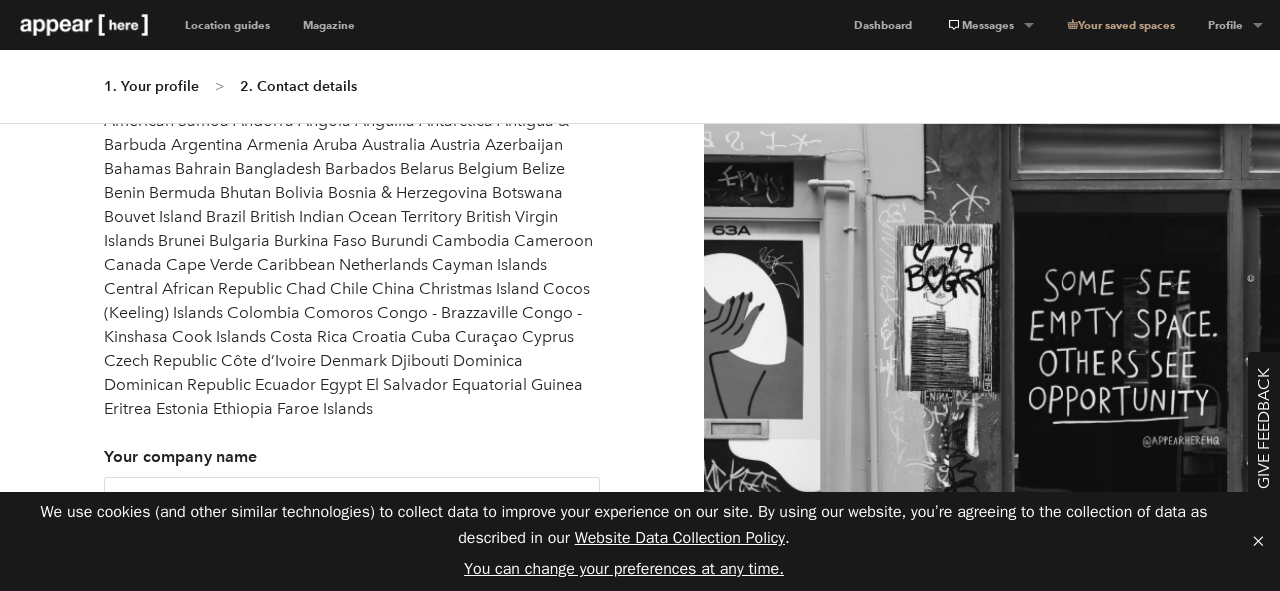 scroll, scrollTop: 280, scrollLeft: 0, axis: vertical 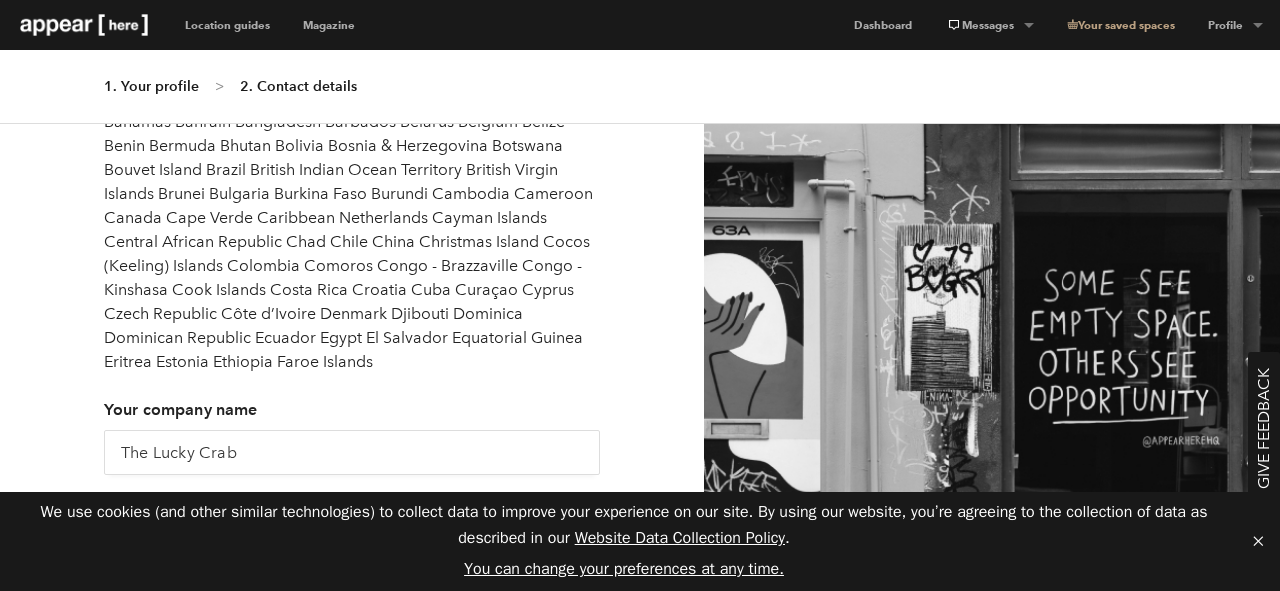 click at bounding box center (352, 553) 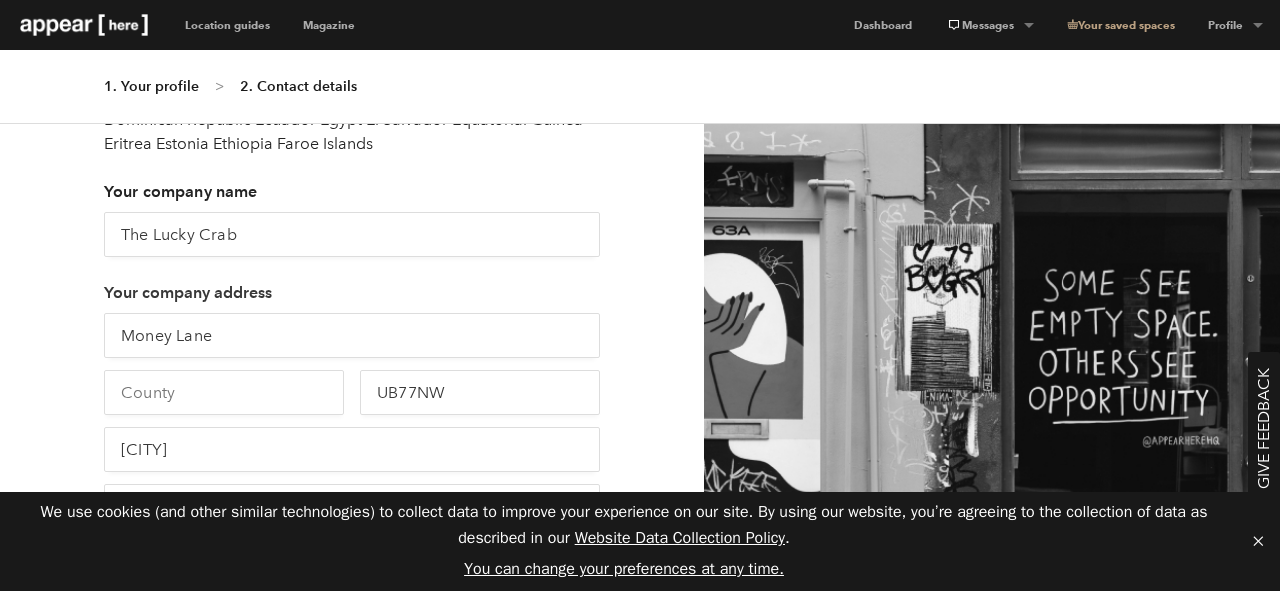 scroll, scrollTop: 559, scrollLeft: 0, axis: vertical 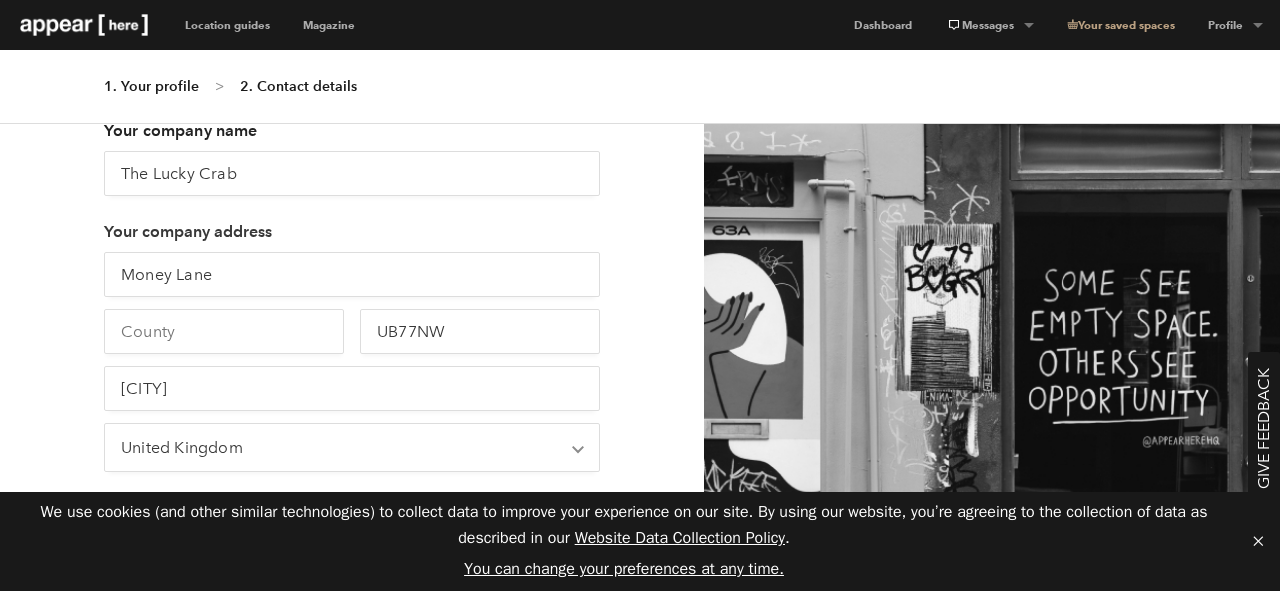 click on "Save" at bounding box center [138, 832] 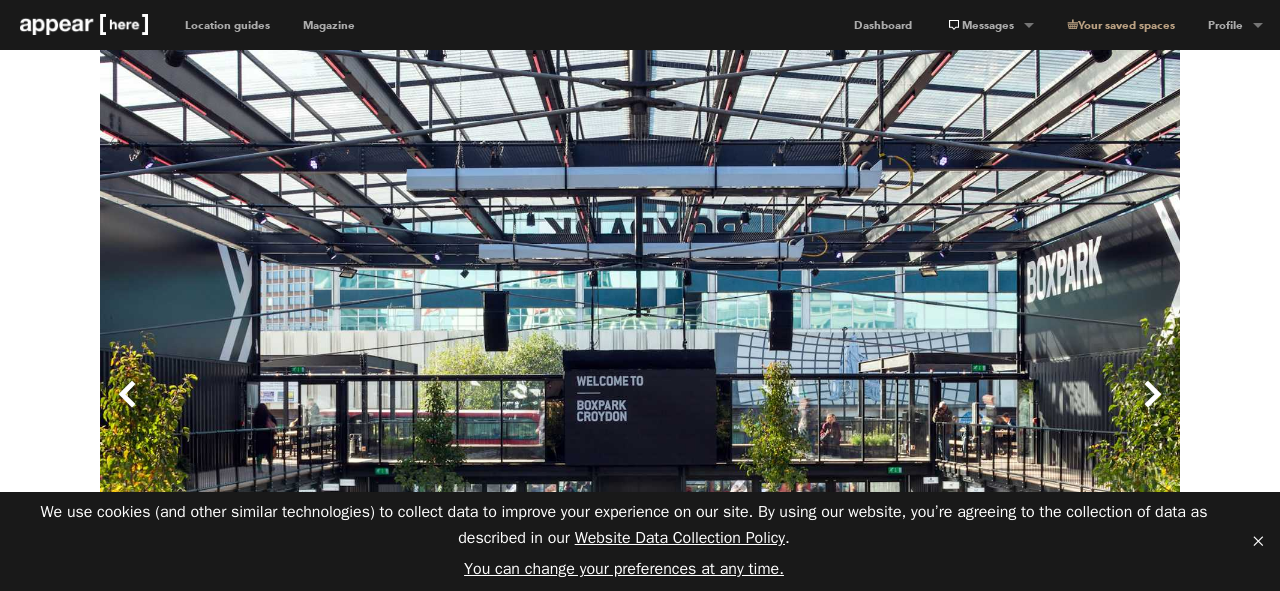 scroll, scrollTop: 398, scrollLeft: 0, axis: vertical 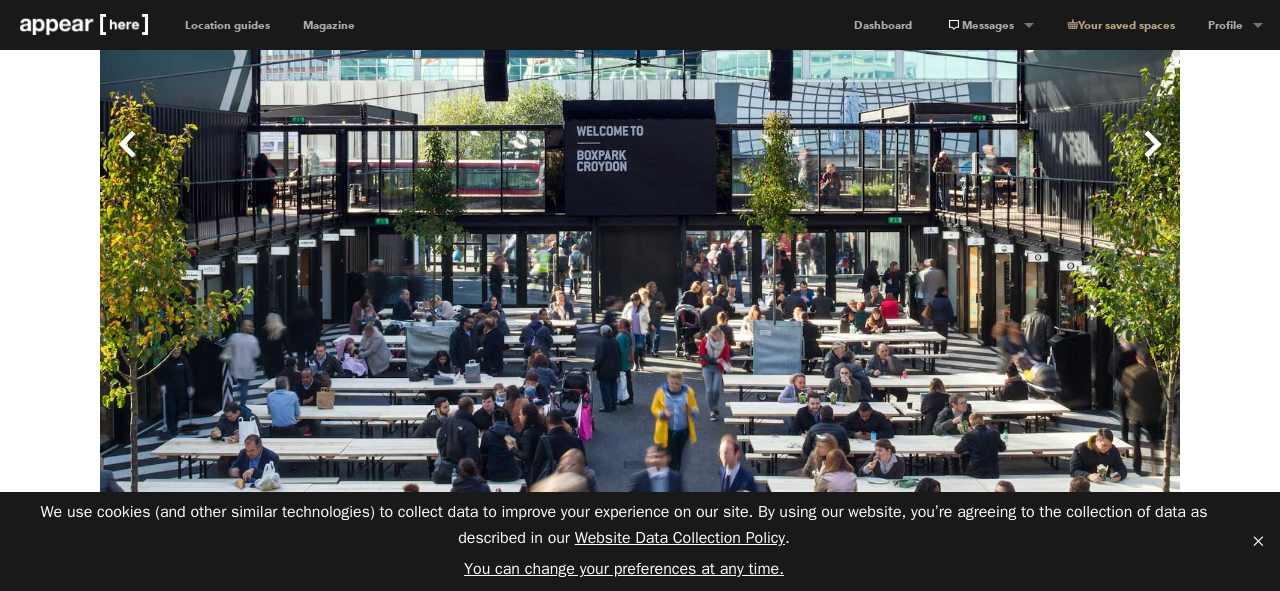 click on "Next" at bounding box center (910, 160) 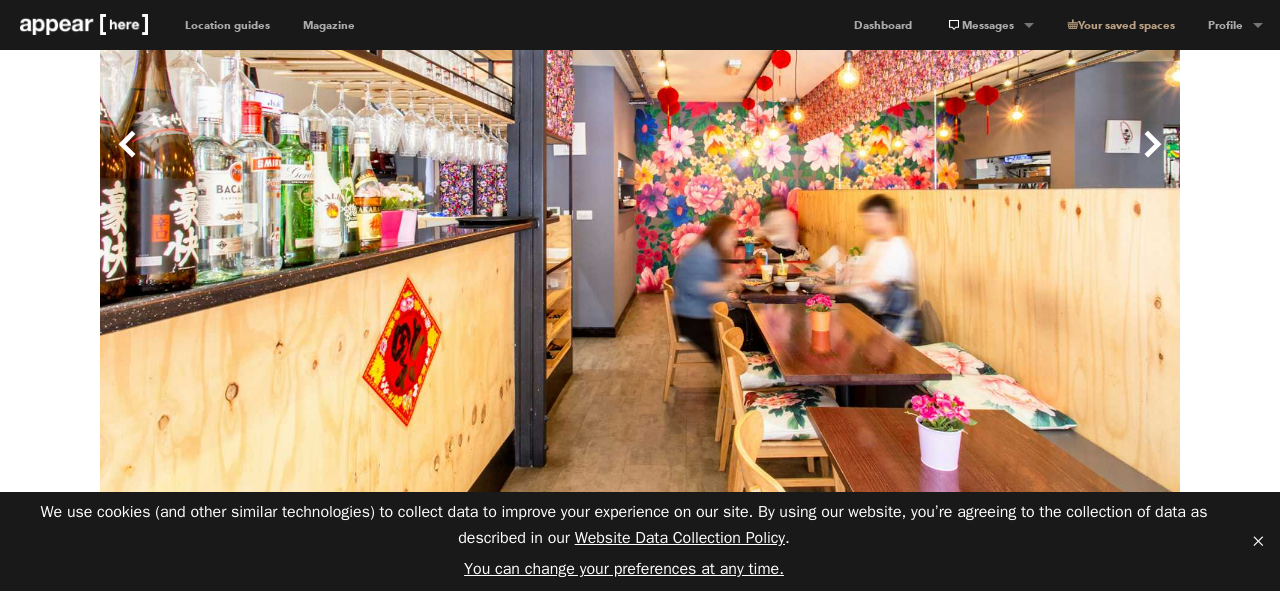 click on "Next" at bounding box center [910, 160] 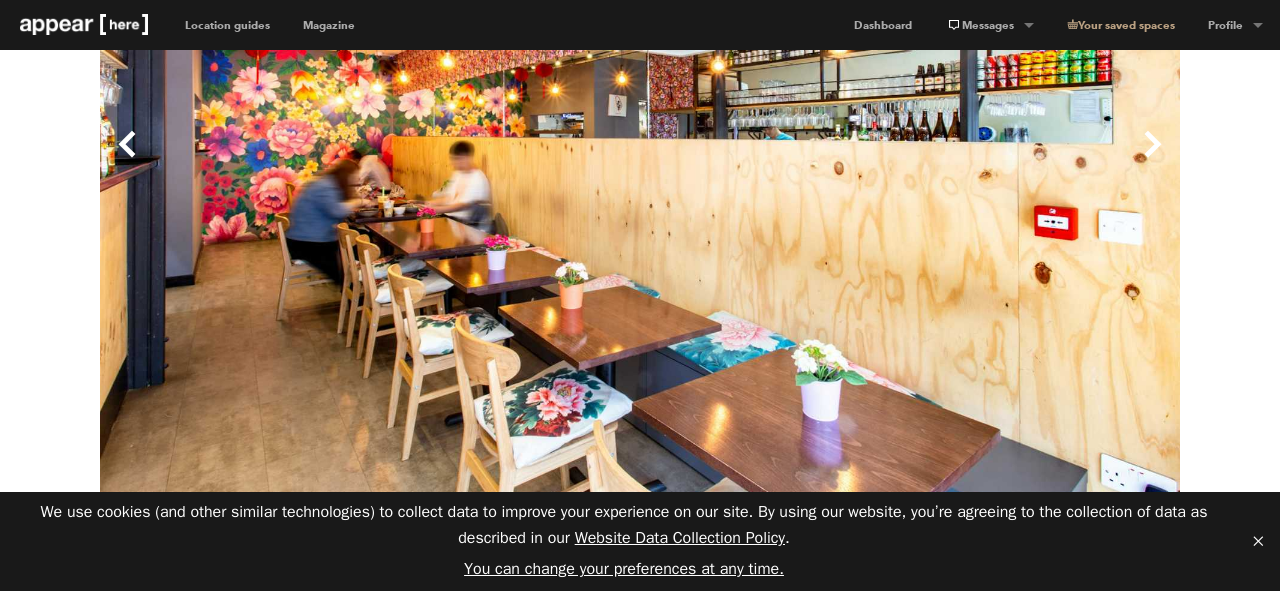 click on "Next" at bounding box center (910, 160) 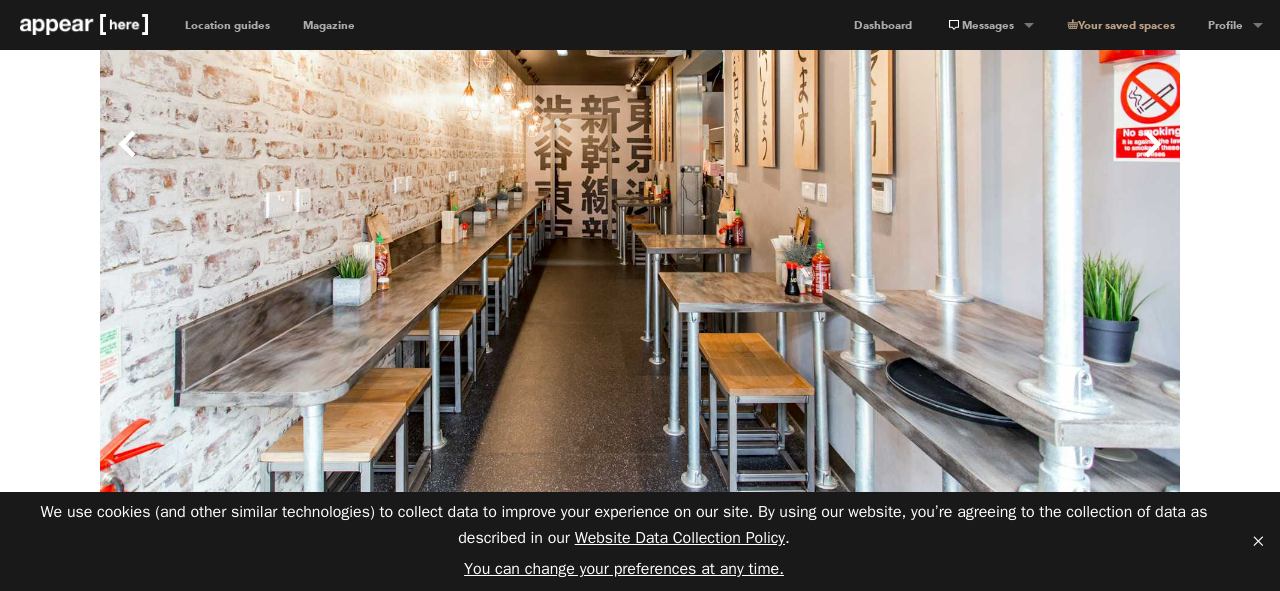 click on "Next" at bounding box center (910, 160) 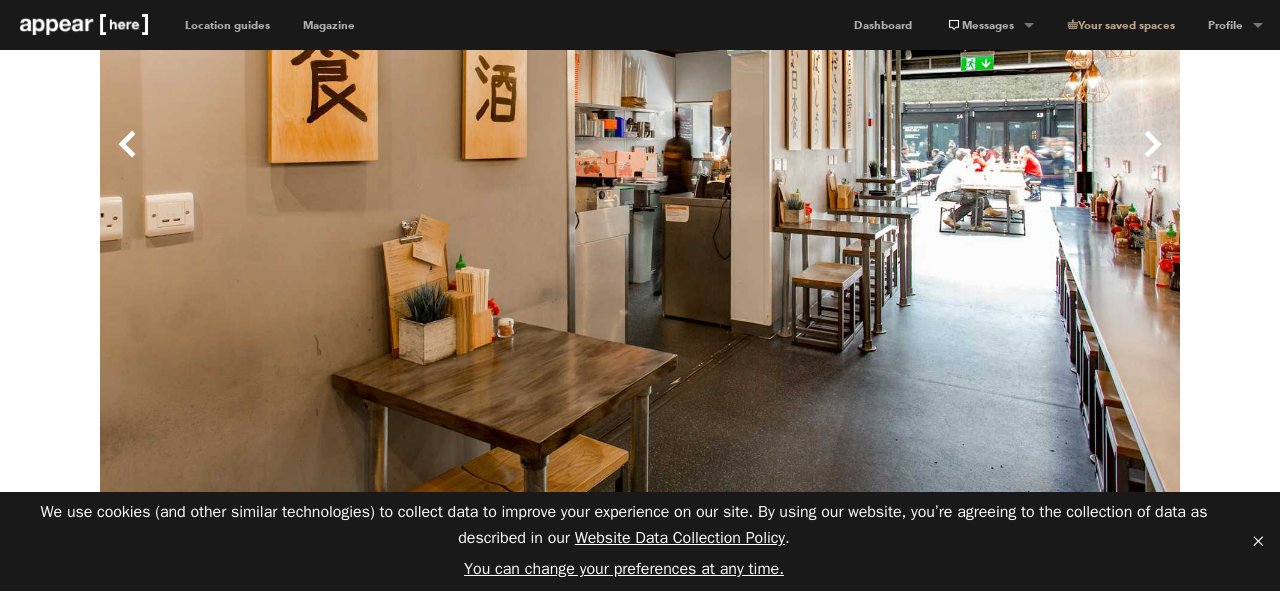 click on "Next" at bounding box center (910, 160) 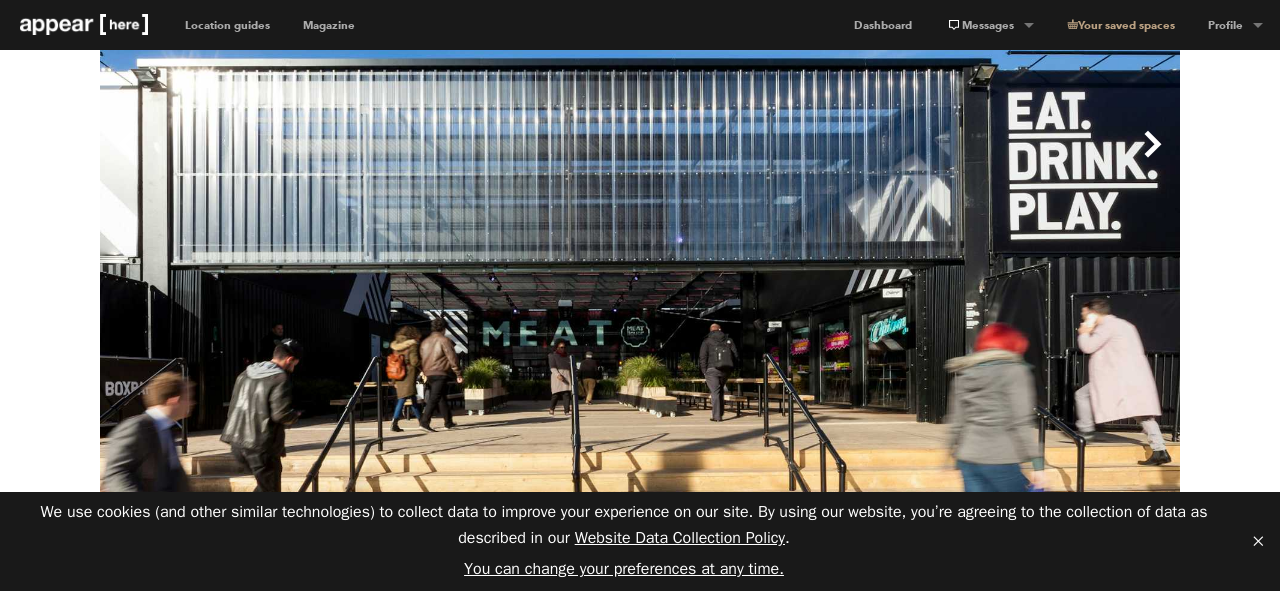 click on "Next" at bounding box center (910, 160) 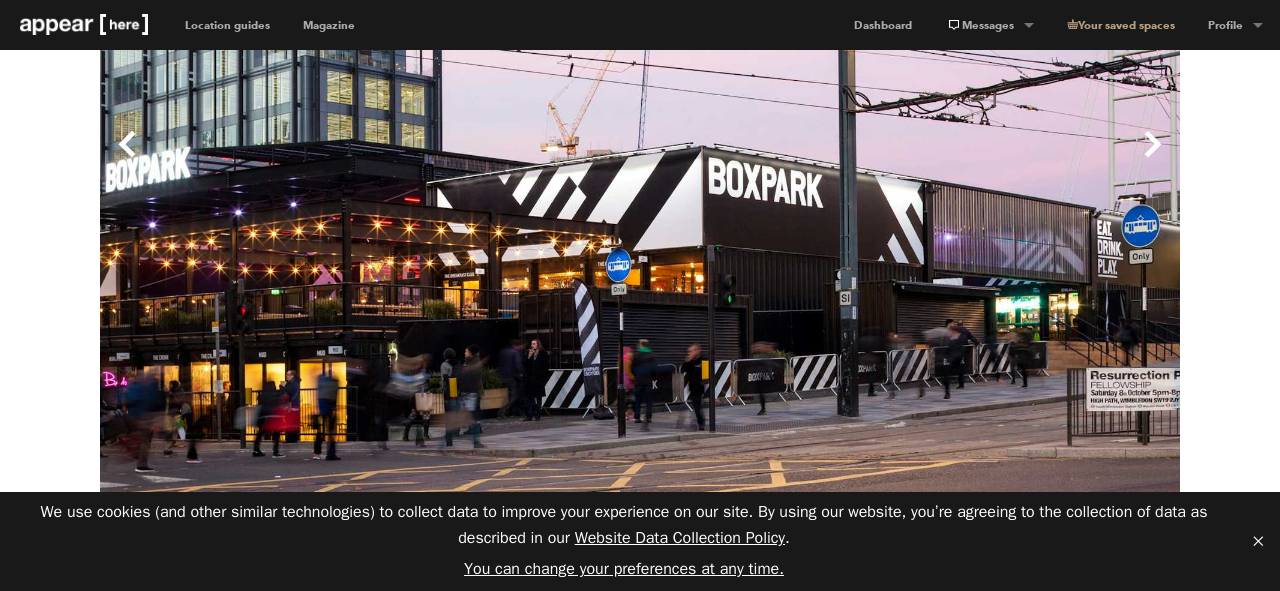 click on "Next" at bounding box center (910, 160) 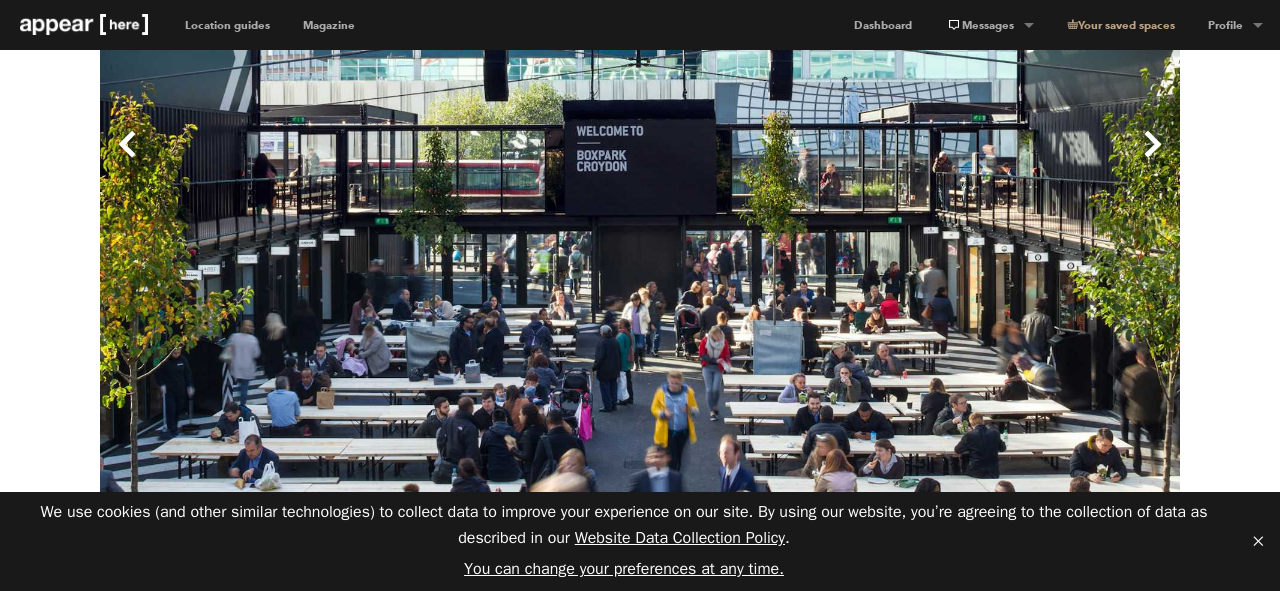 type 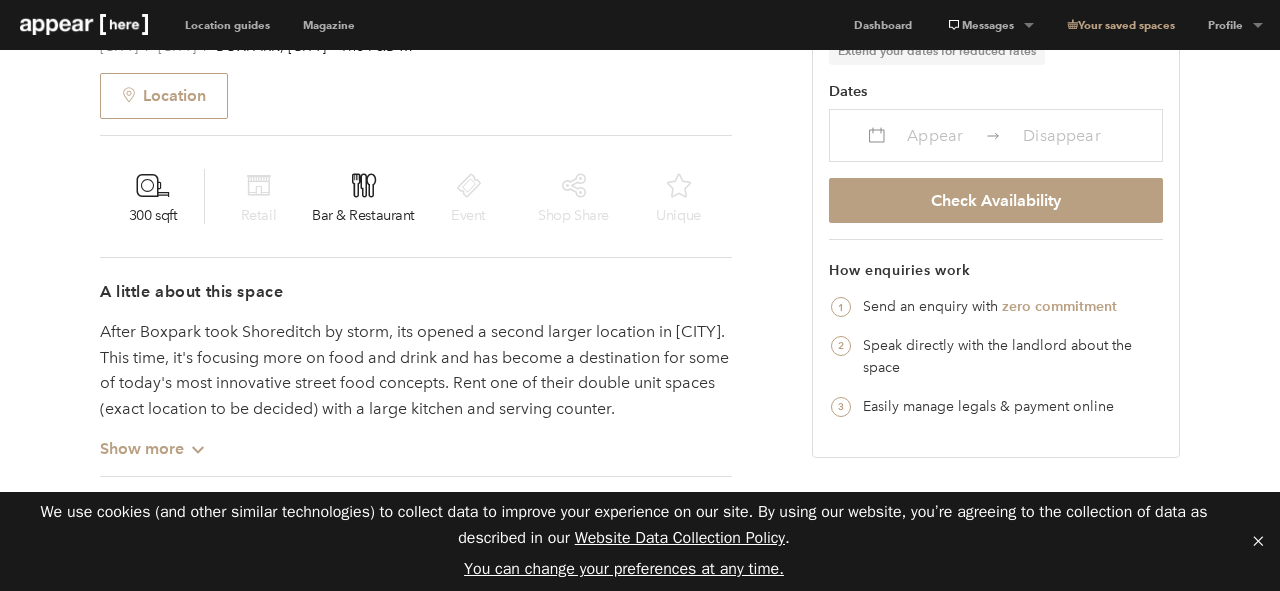 scroll, scrollTop: 810, scrollLeft: 0, axis: vertical 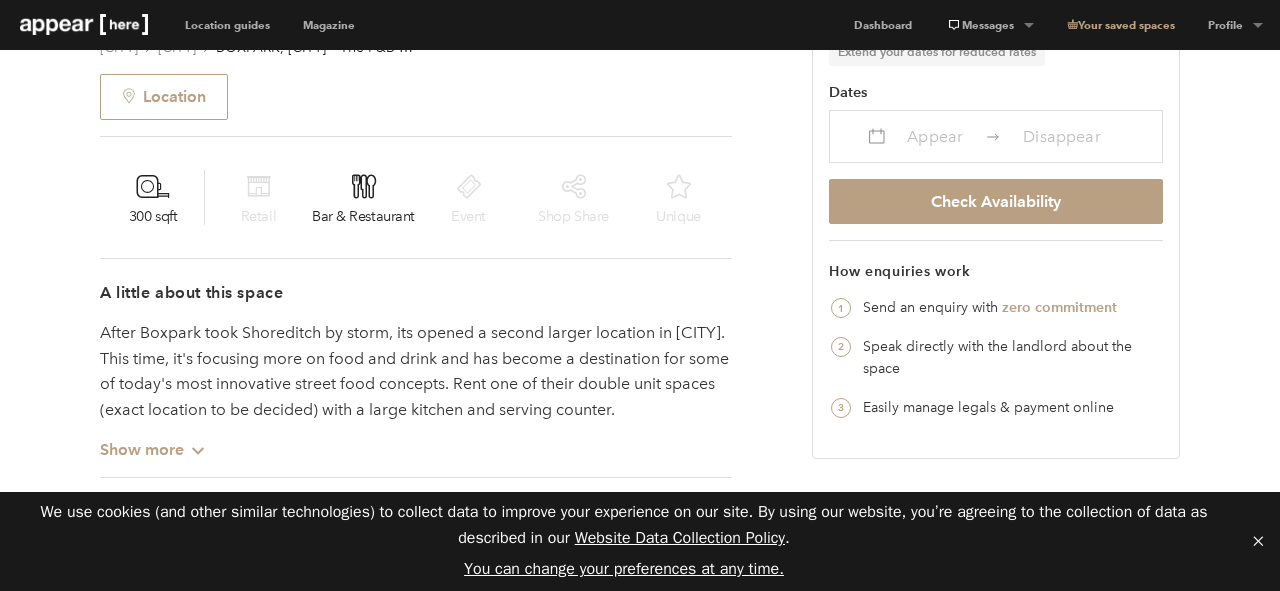 click on "Appear" at bounding box center (935, 136) 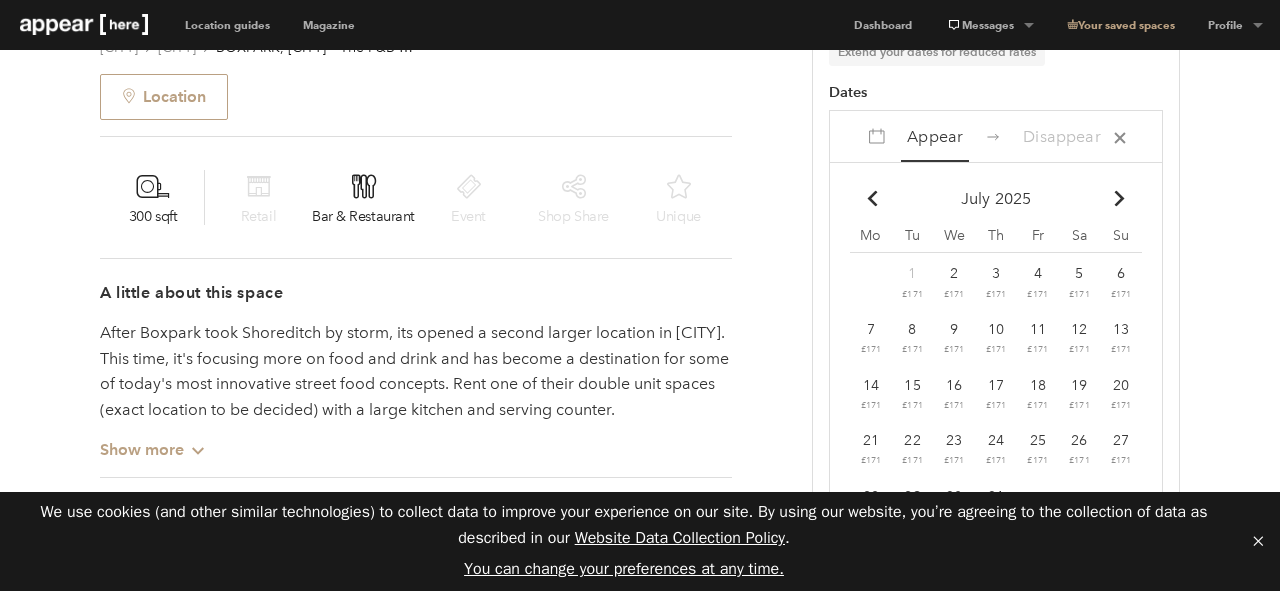 click on "1 £171" at bounding box center [913, 281] 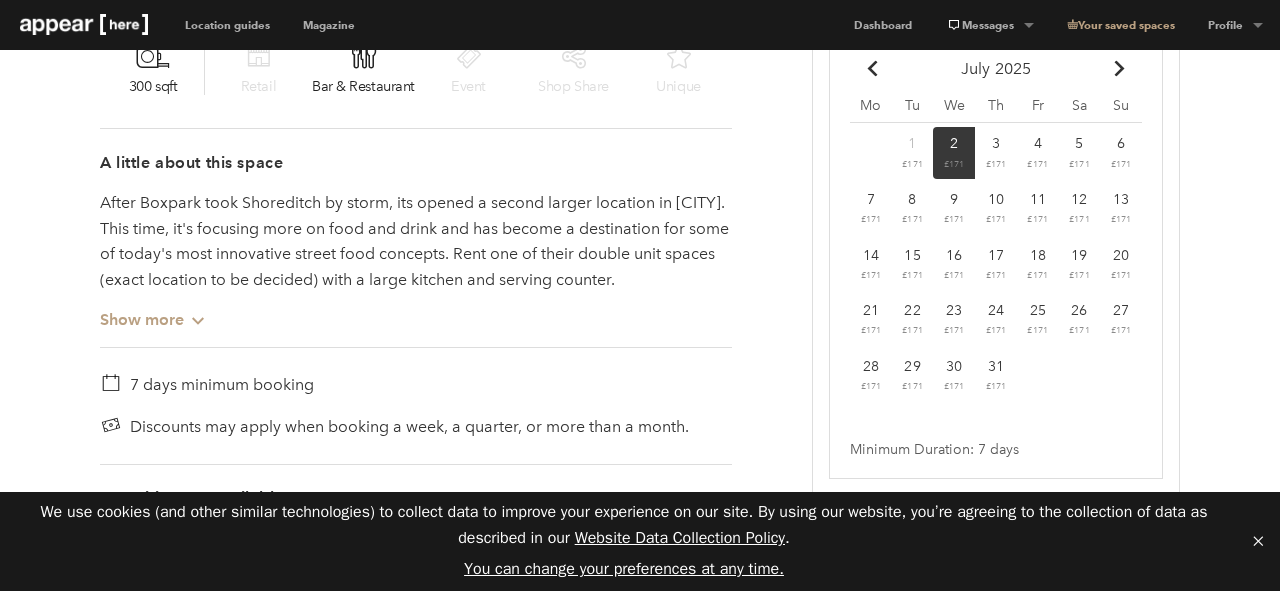 scroll, scrollTop: 970, scrollLeft: 0, axis: vertical 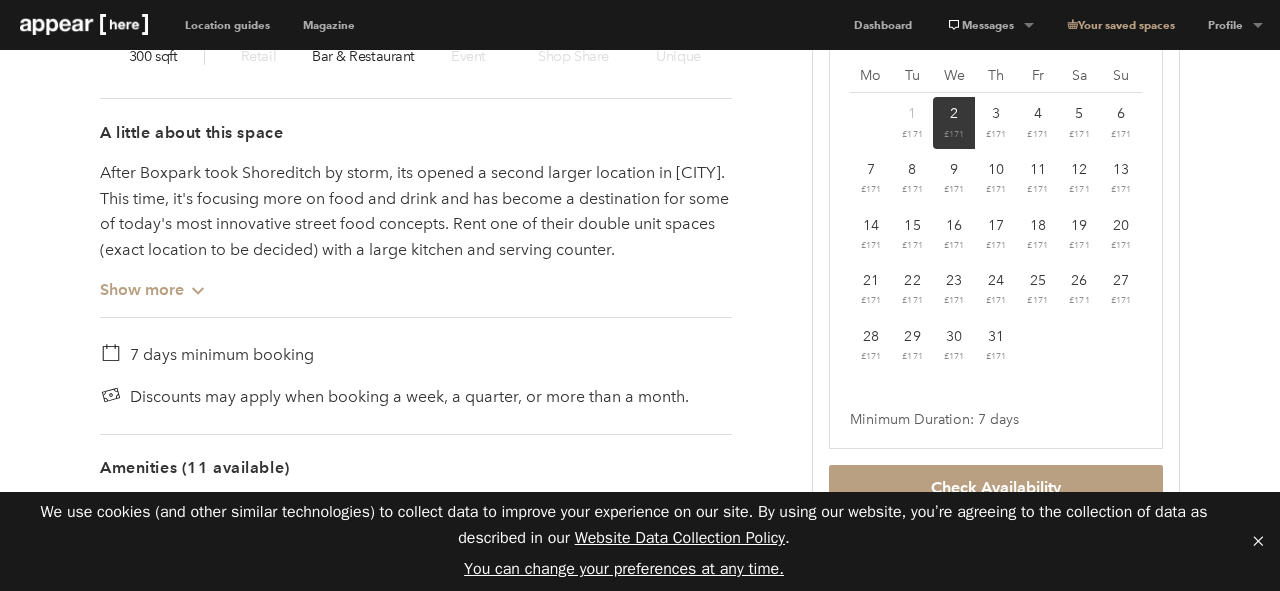 click on "£171" at bounding box center (913, 134) 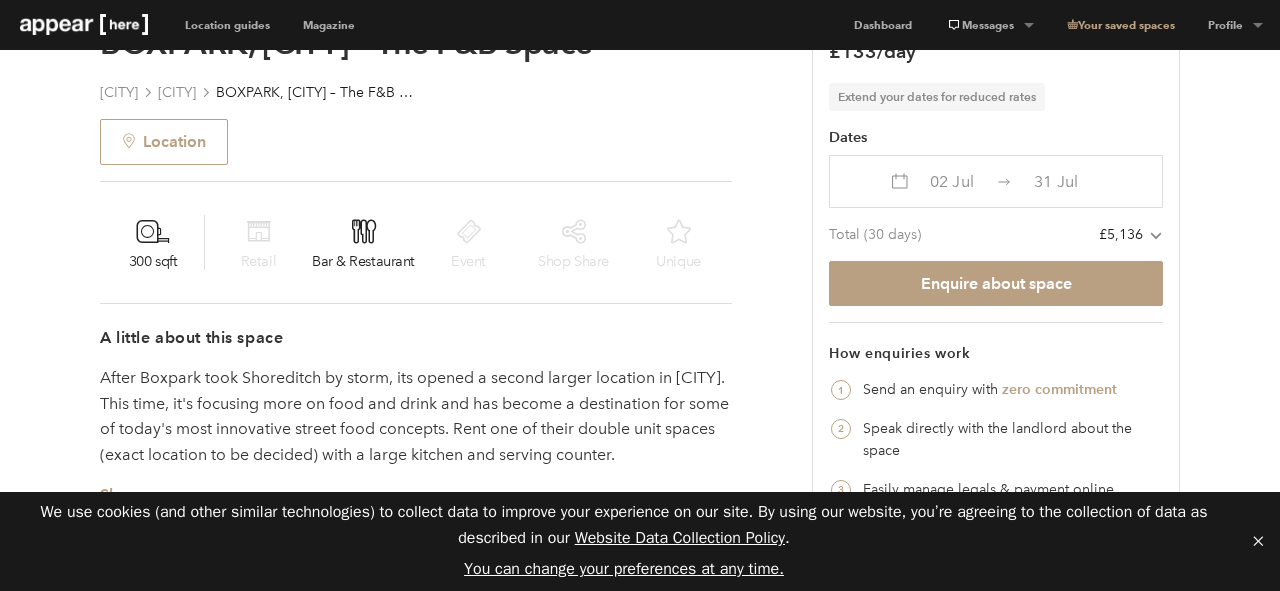 scroll, scrollTop: 770, scrollLeft: 0, axis: vertical 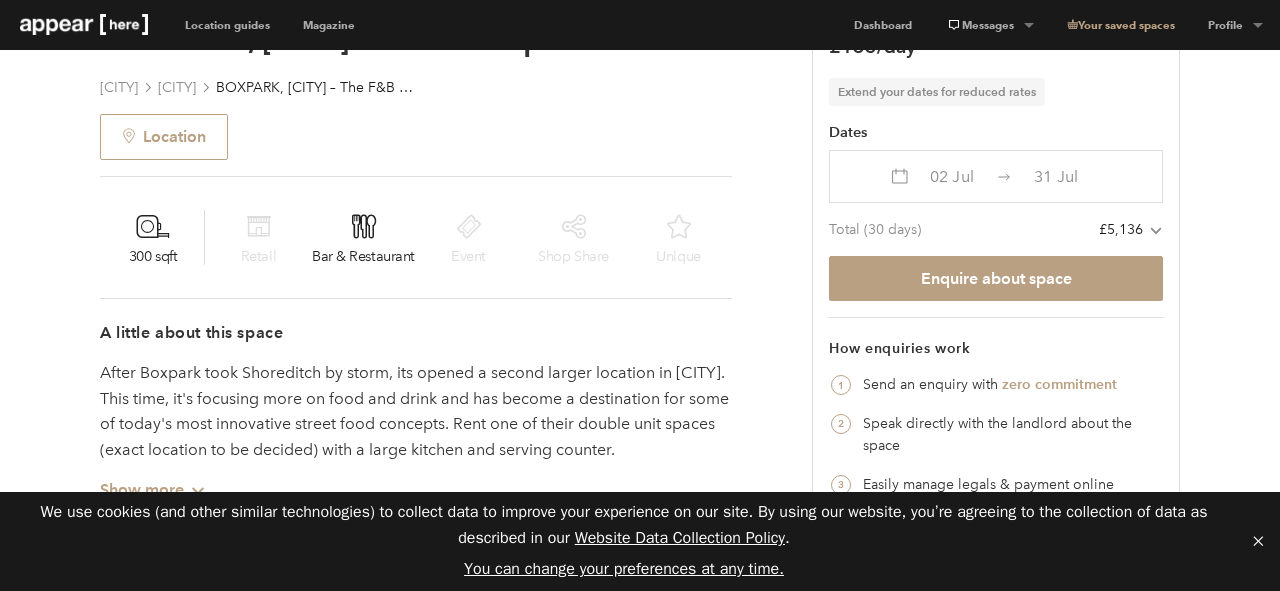 click on "02 Jul 31 Jul" at bounding box center [996, 176] 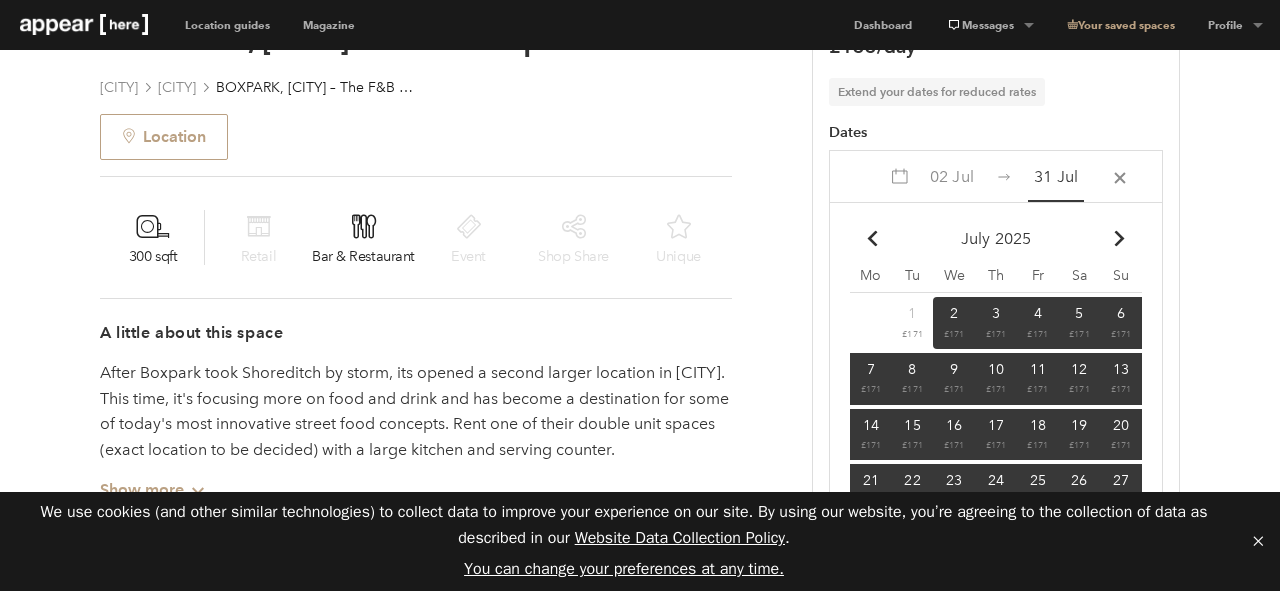 click on "Previous   Next BOXPARK, Croydon – The F&B Space Croydon Brixton BOXPARK, Croydon – The F&B Space
Location 300   sqft Retail Bar & Restaurant Event Shop Share Unique A little about this space After Boxpark took Shoreditch by storm, its opened a second larger location in Croydon. This time, it's focusing more on food and drink and has become a destination for some of today's most innovative street food concepts. Rent one of their double unit spaces (exact location to be decided) with a large kitchen and serving counter.
Show more Chevron-up 7 days minimum booking Discounts may apply when booking a week, a quarter, or more than a month. Amenities (11 available) Lighting Wheelchair accessible Wifi Kitchen extraction Shelves Counters Show more Chevron-up The local area © Mapbox   © OpenStreetMap   Improve this map Home truths Croydon isn't central, but BOXPARK's reputation makes it a destination.   The landlord will only consider bookings on this space up to 3 months in duration. A1 (Shops)" at bounding box center (640, 1154) 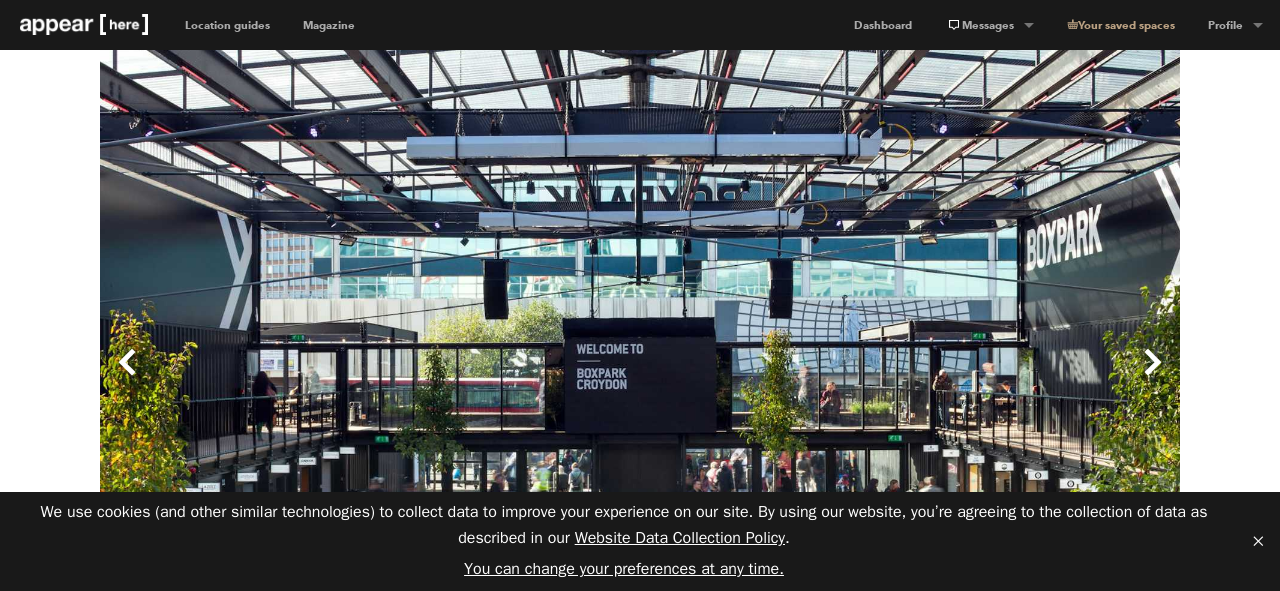 scroll, scrollTop: 0, scrollLeft: 0, axis: both 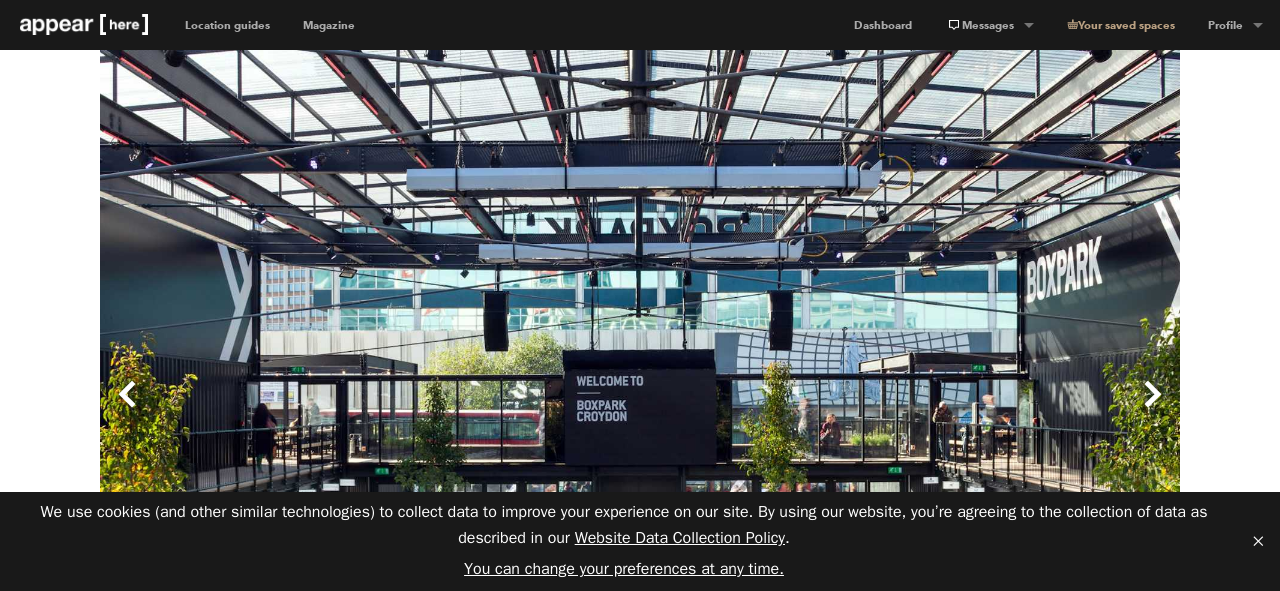 click at bounding box center [84, 24] 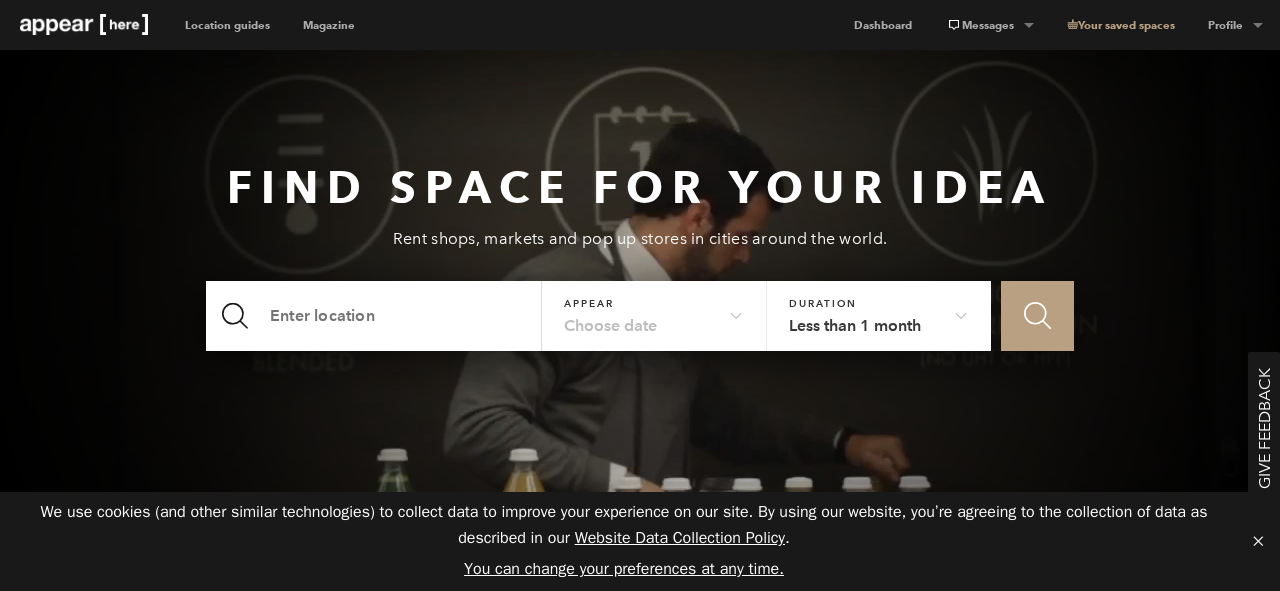 scroll, scrollTop: 0, scrollLeft: 0, axis: both 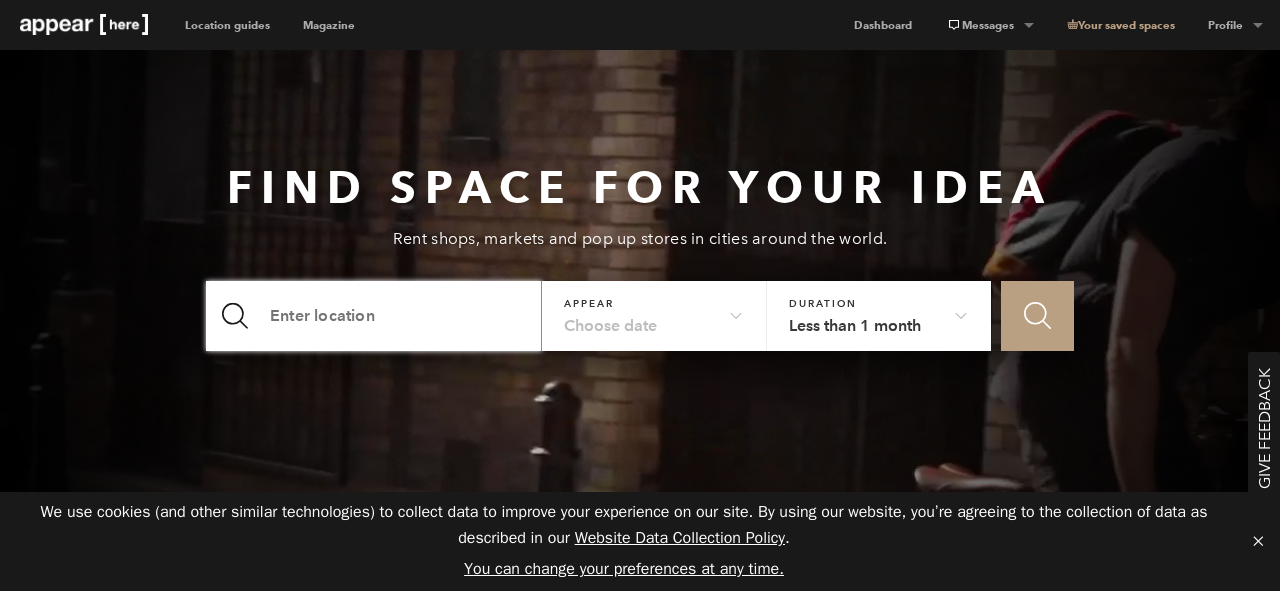 click at bounding box center (374, 316) 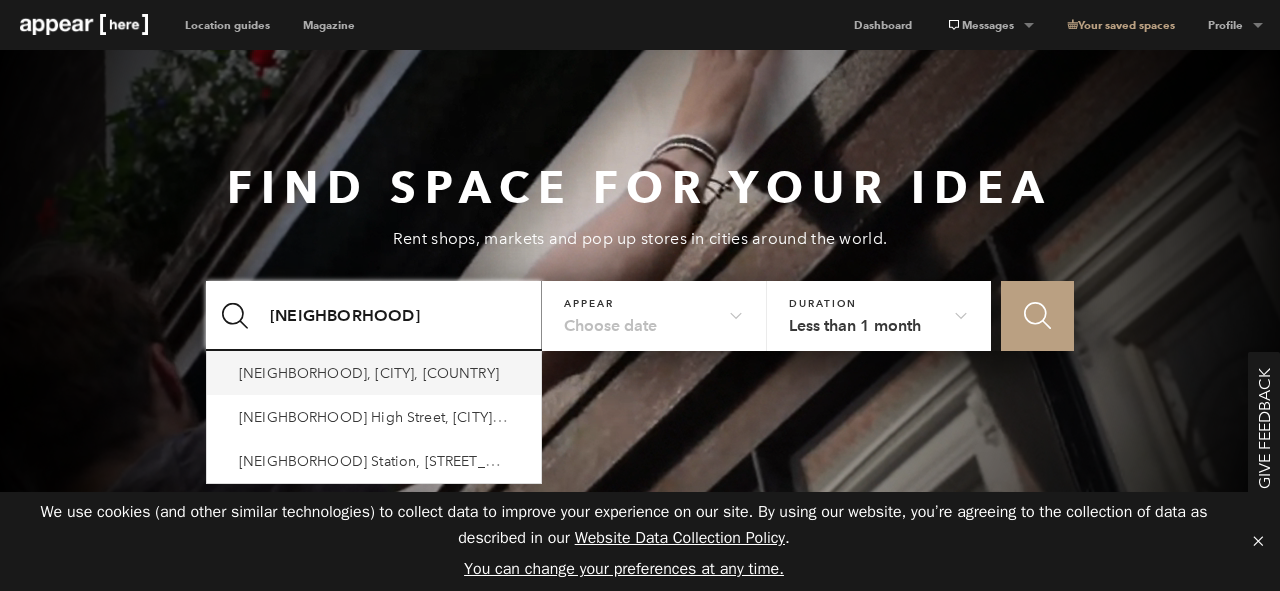 type on "Shoreditch" 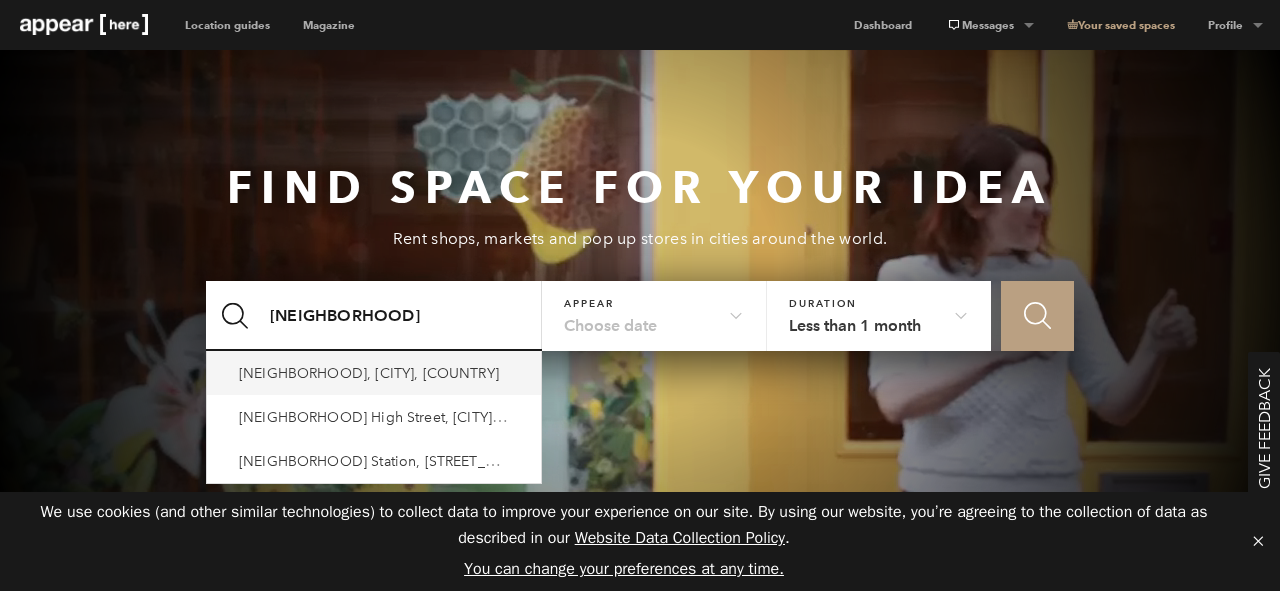 click on "Shoreditch, London, UK" at bounding box center (374, 373) 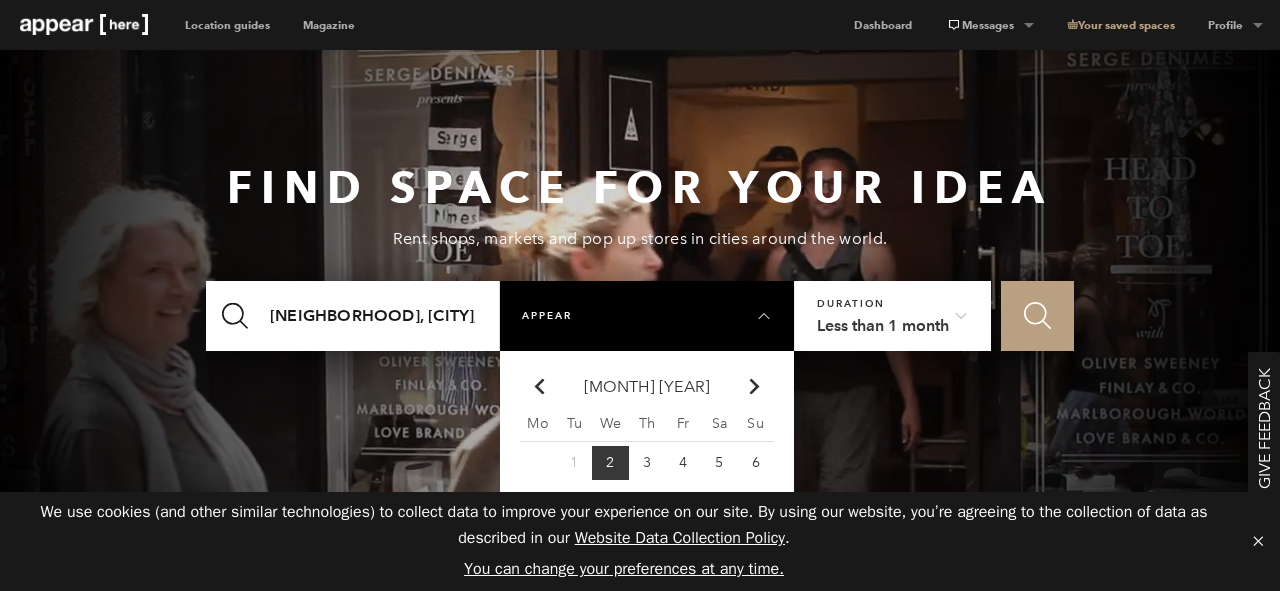 click on "Less than 1 month" at bounding box center [893, 316] 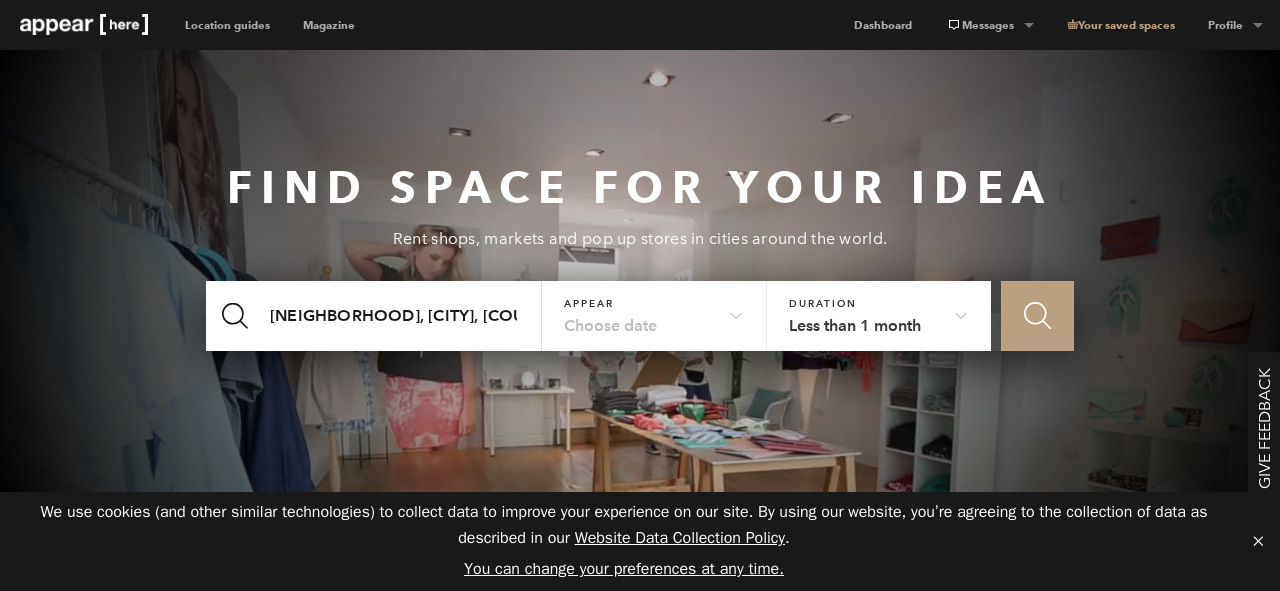 click on "Find space for your idea Rent shops, markets and pop up stores in cities around the world." at bounding box center (640, 207) 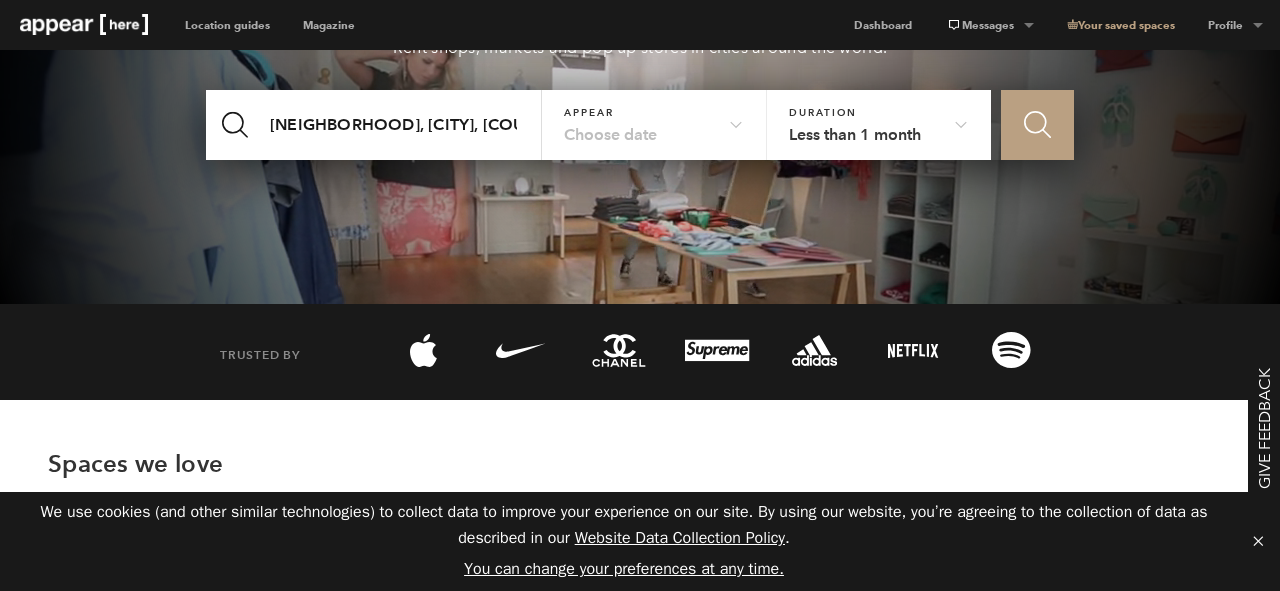 scroll, scrollTop: 200, scrollLeft: 0, axis: vertical 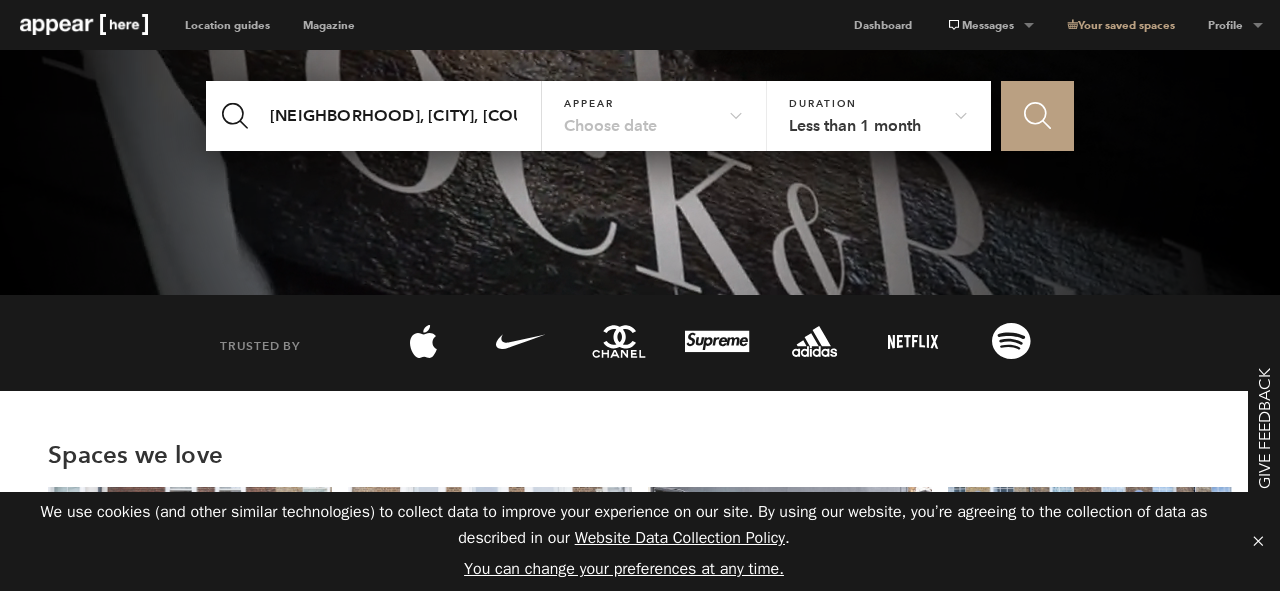 click on "Less than 1 month" at bounding box center (879, 116) 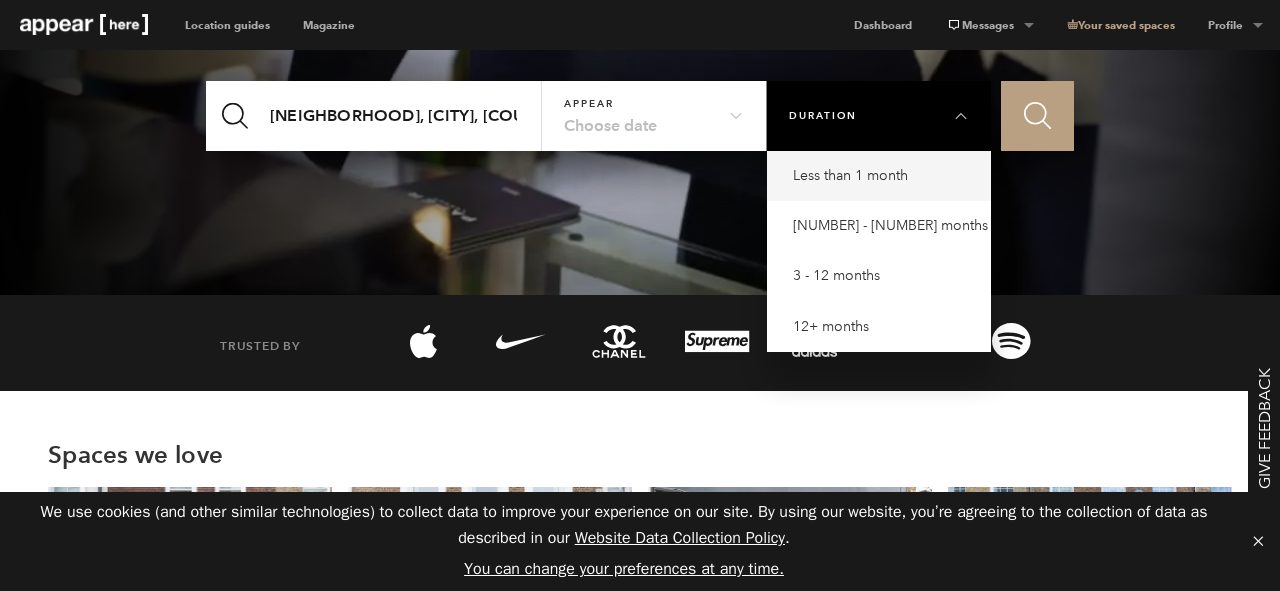 click on "12+ months" at bounding box center (884, 176) 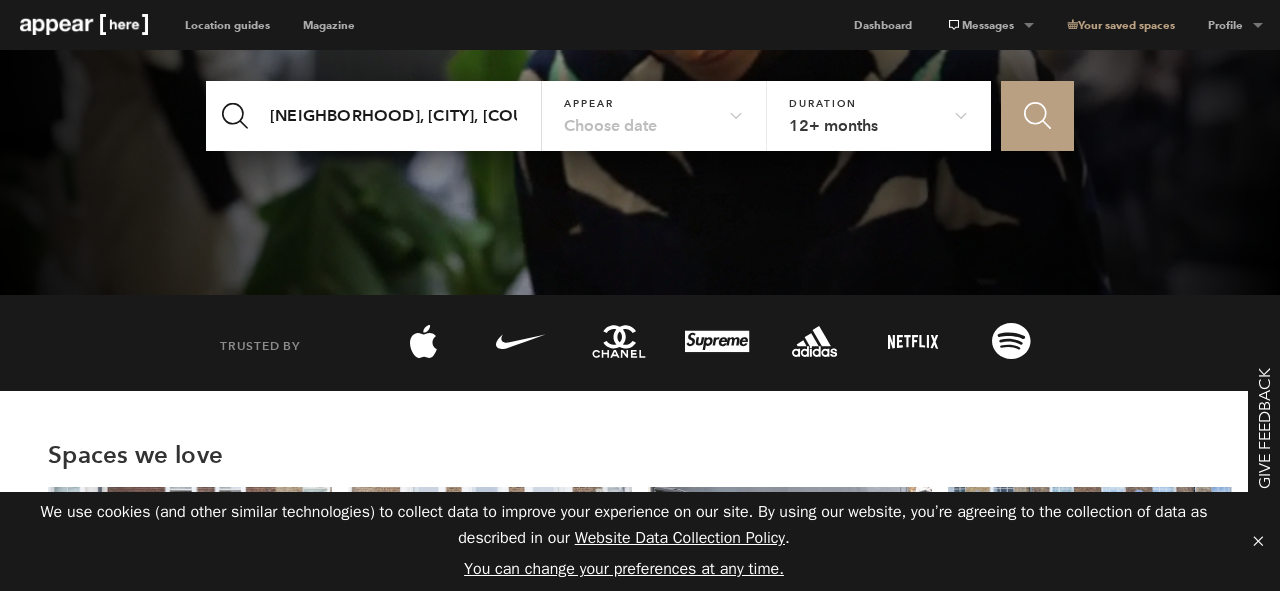 click on "Icon Search" at bounding box center (1037, 116) 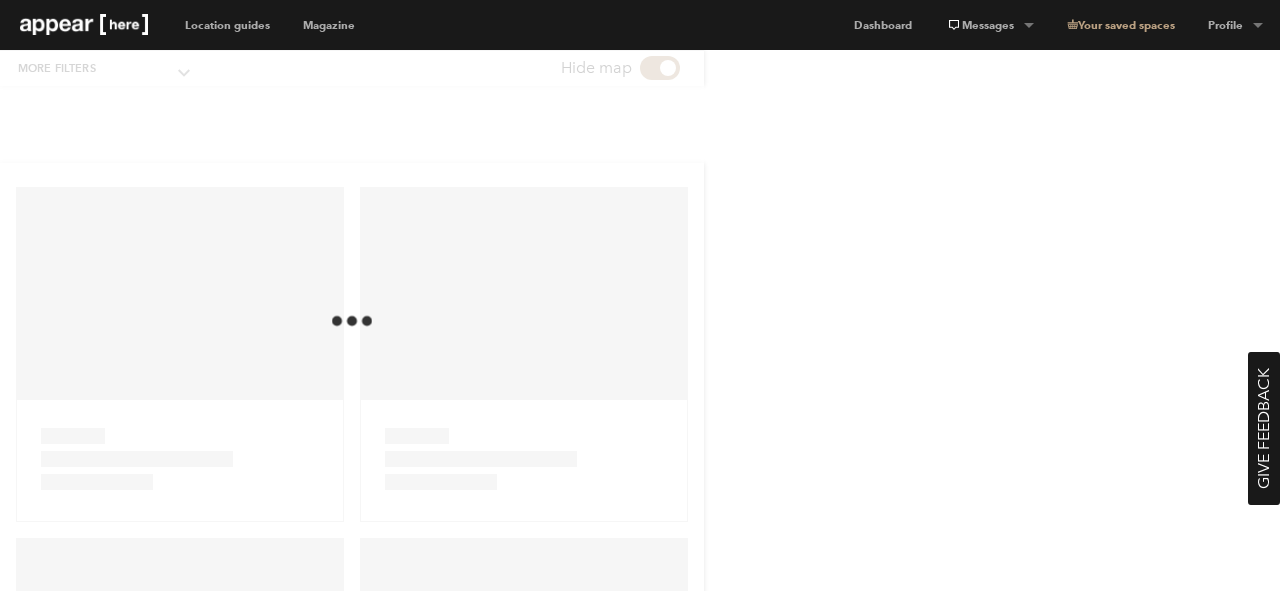 scroll, scrollTop: 0, scrollLeft: 0, axis: both 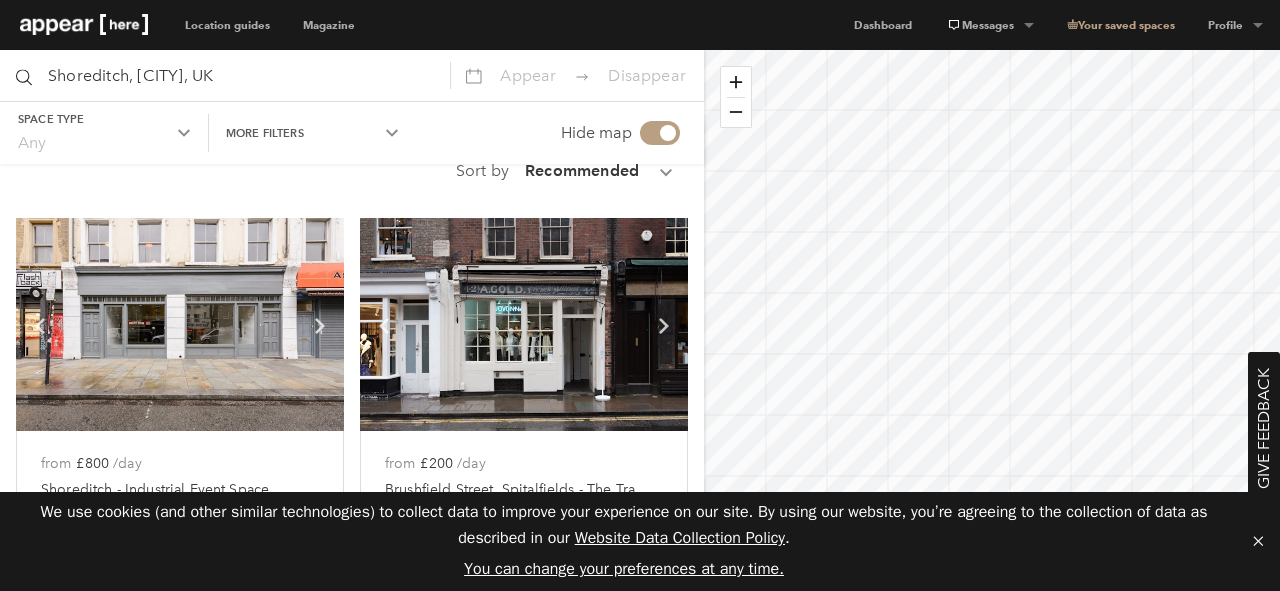 click on "More filters" at bounding box center (104, 119) 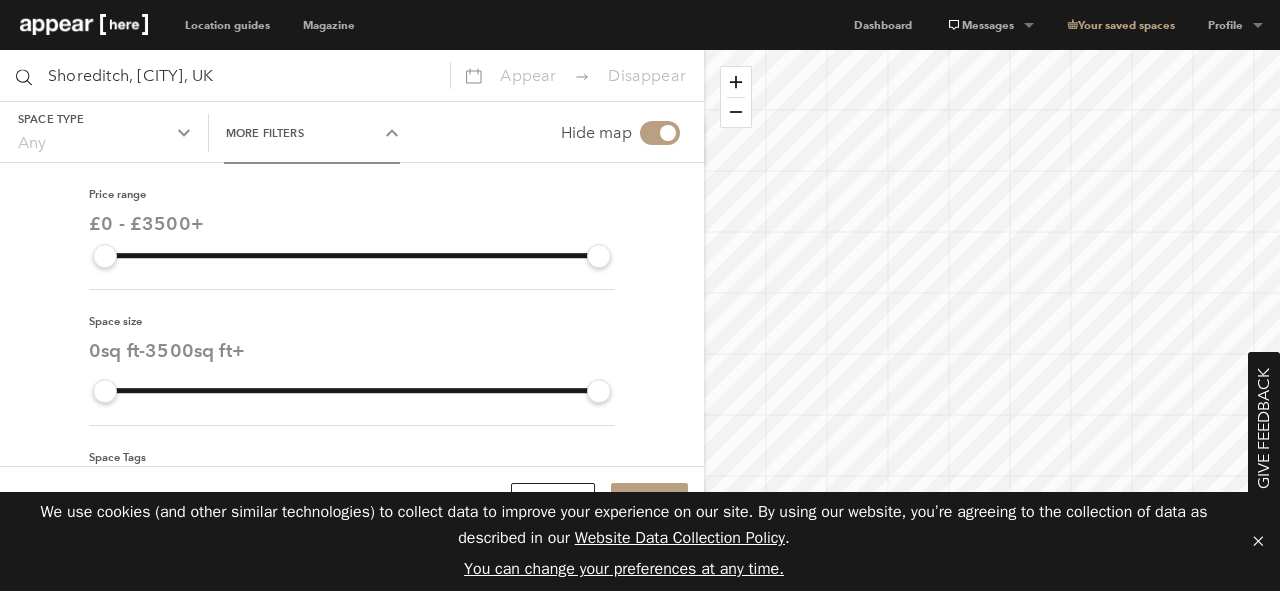 click on "Price range   £0 - £3500 + 0 3500 Space size   0  sq ft  -  3500  sq ft + 0 3500 Space Tags   plus Plus spaces Trusted landlord, fast response, premium quality Amenities   1 Lighting 2 Shelves 3 Counters 4 Fitting rooms 5 Heating 6 Toilets 7 Security system 8 Security shutters 9 Stock room 11 Wheelchair accessible 12 Wifi 13 Parking 10 Basement 14 Kitchen extraction" at bounding box center [352, 559] 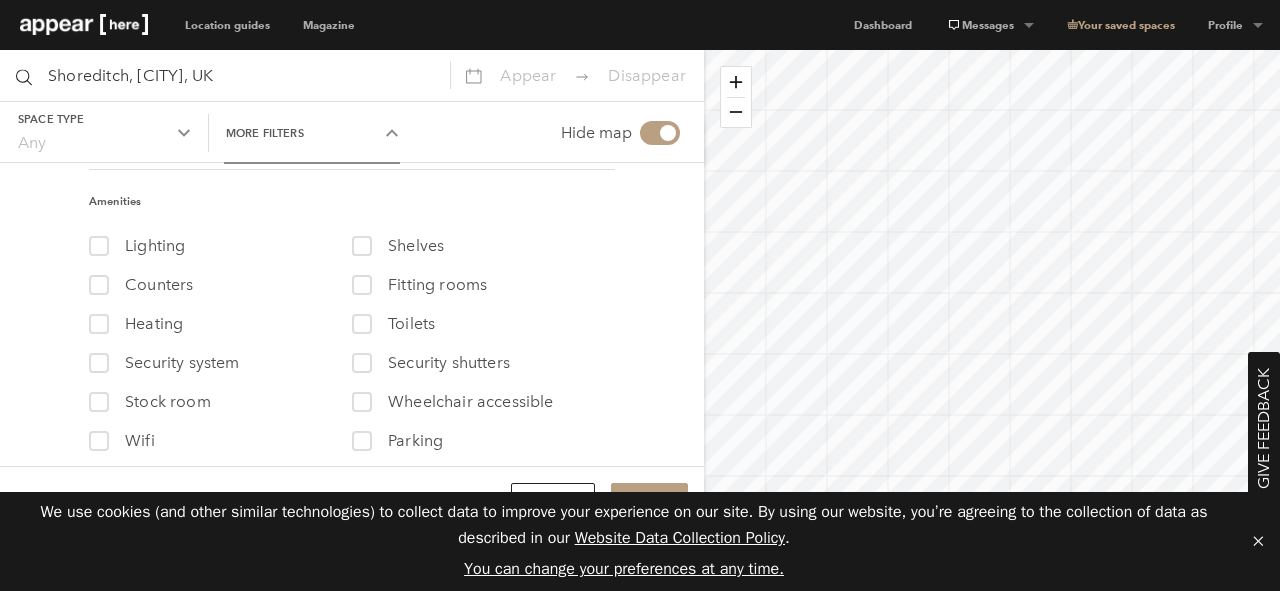 scroll, scrollTop: 446, scrollLeft: 0, axis: vertical 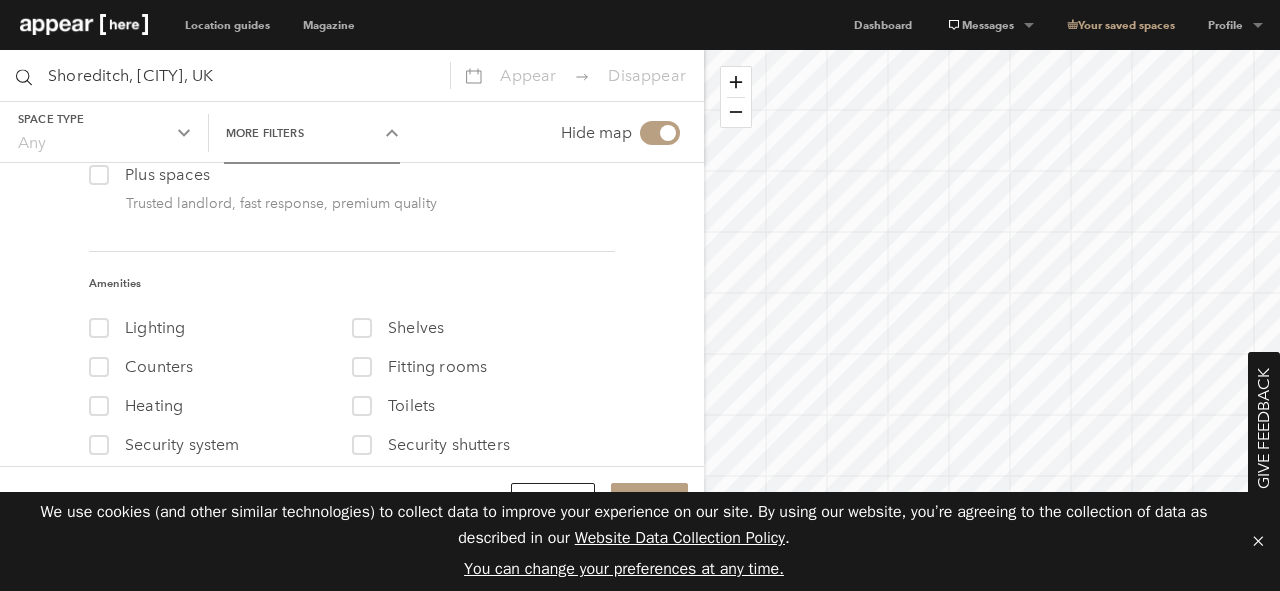 click on "Space type   Any" at bounding box center (104, 133) 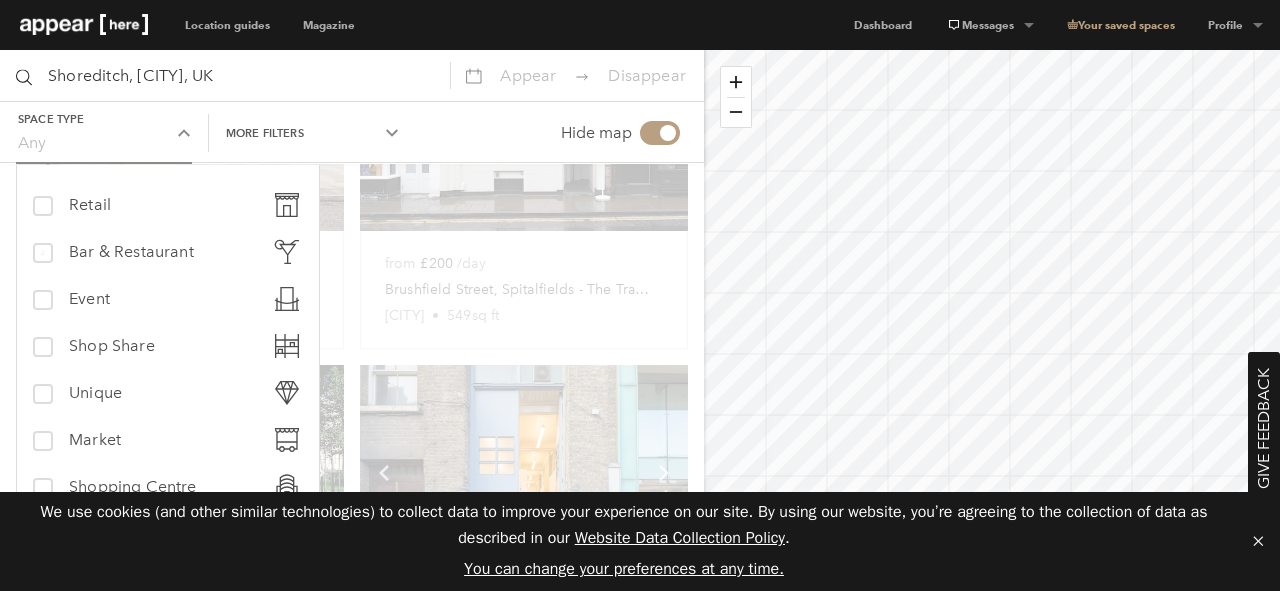 click on "Bar & Restaurant" at bounding box center [131, 252] 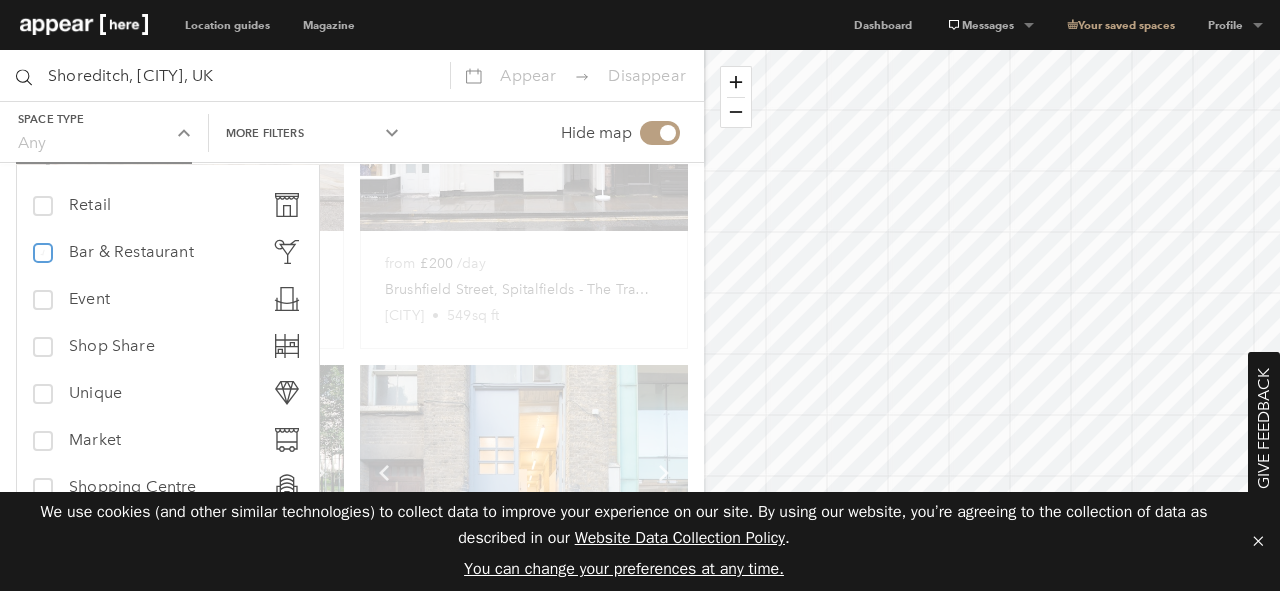 click on "bar-restaurant Bar & Restaurant" at bounding box center [41, 244] 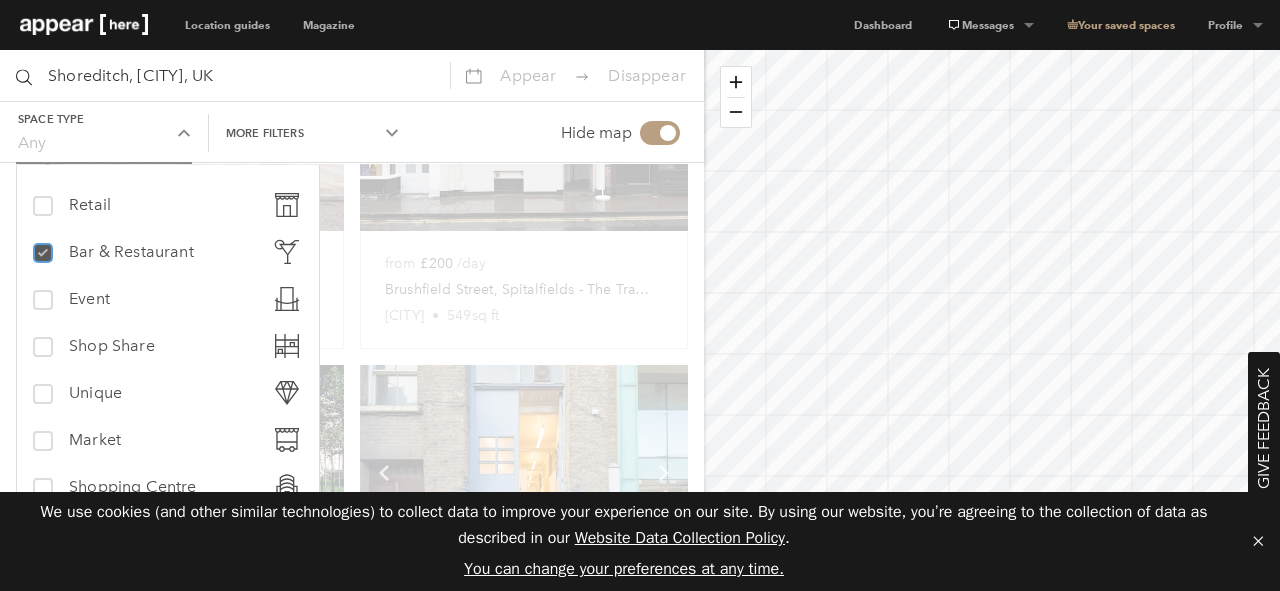 checkbox on "true" 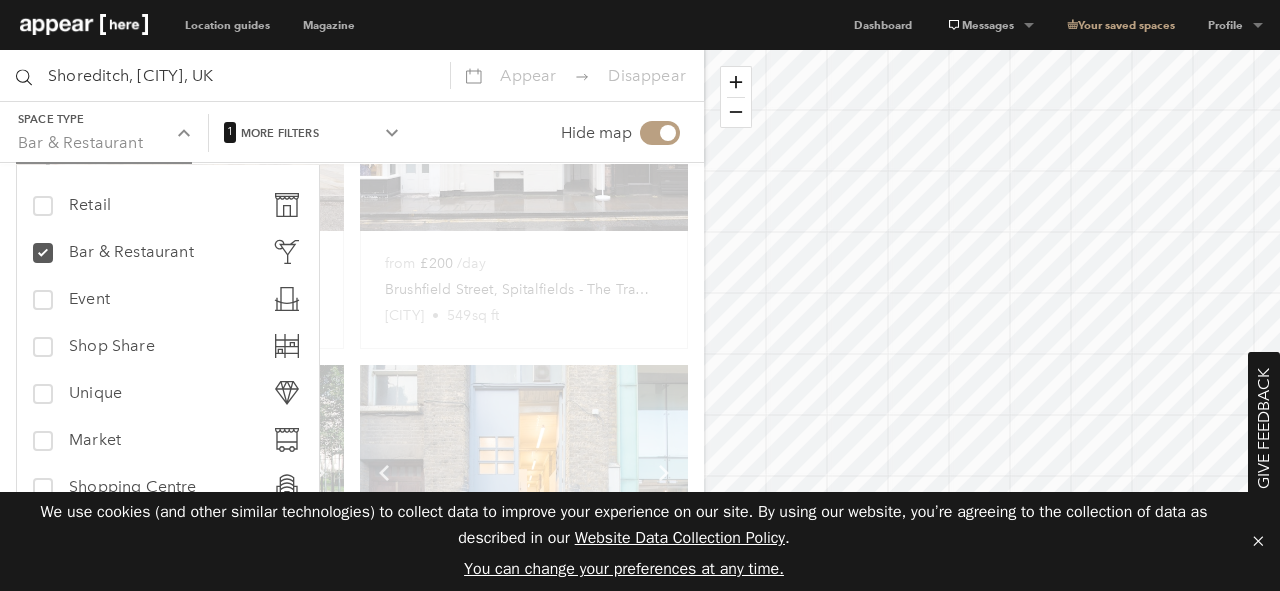 click on "Space type   Bar & Restaurant" at bounding box center (104, 133) 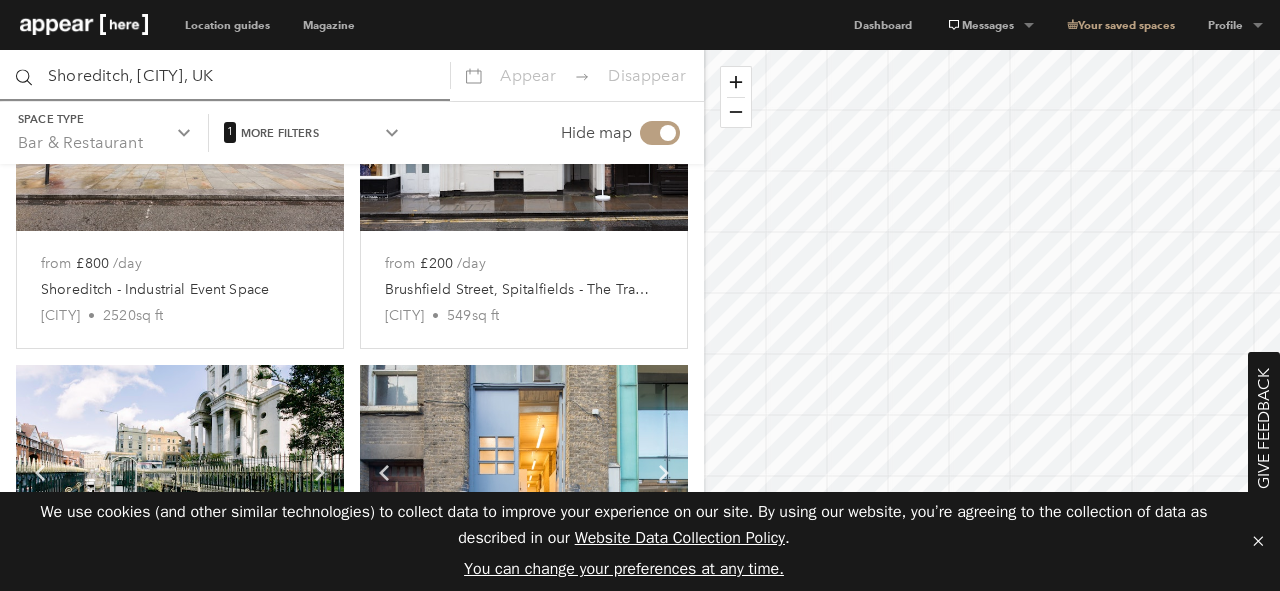 click on "Shoreditch, London, UK" at bounding box center (225, 75) 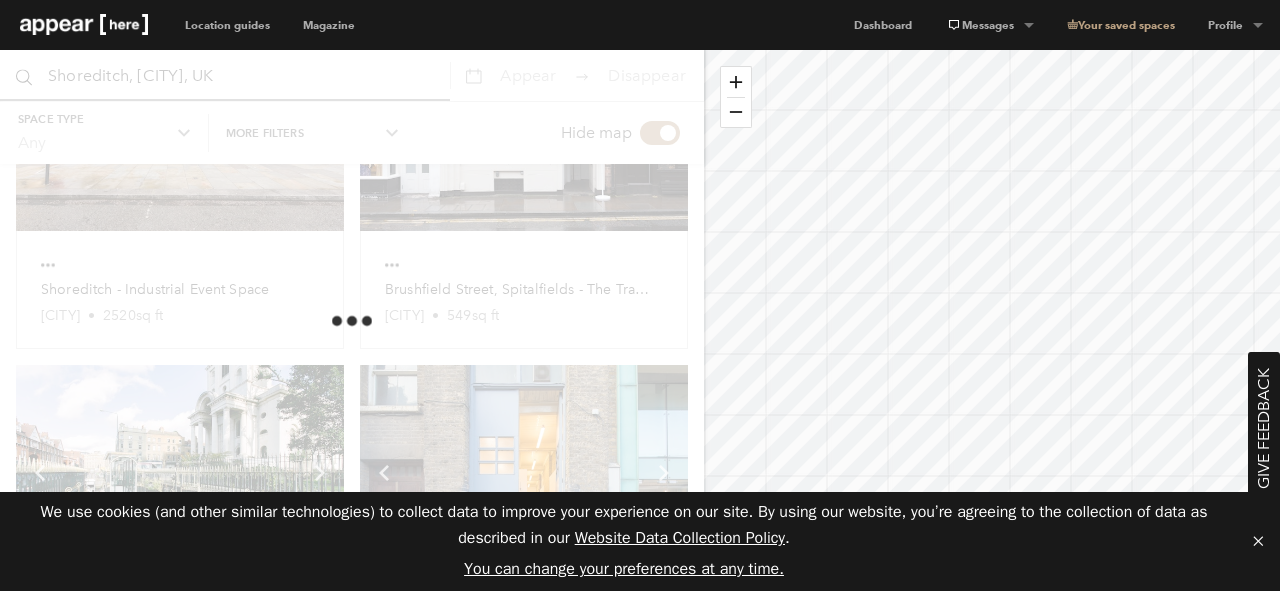 scroll, scrollTop: 0, scrollLeft: 0, axis: both 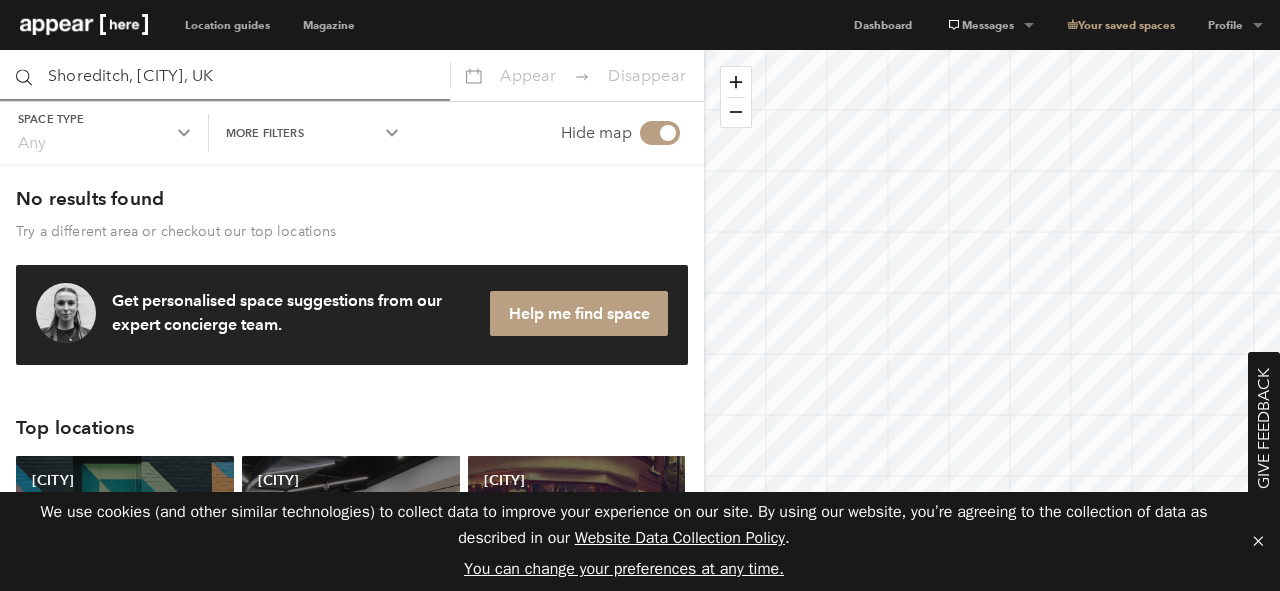click on "Space type   Any" at bounding box center (104, 133) 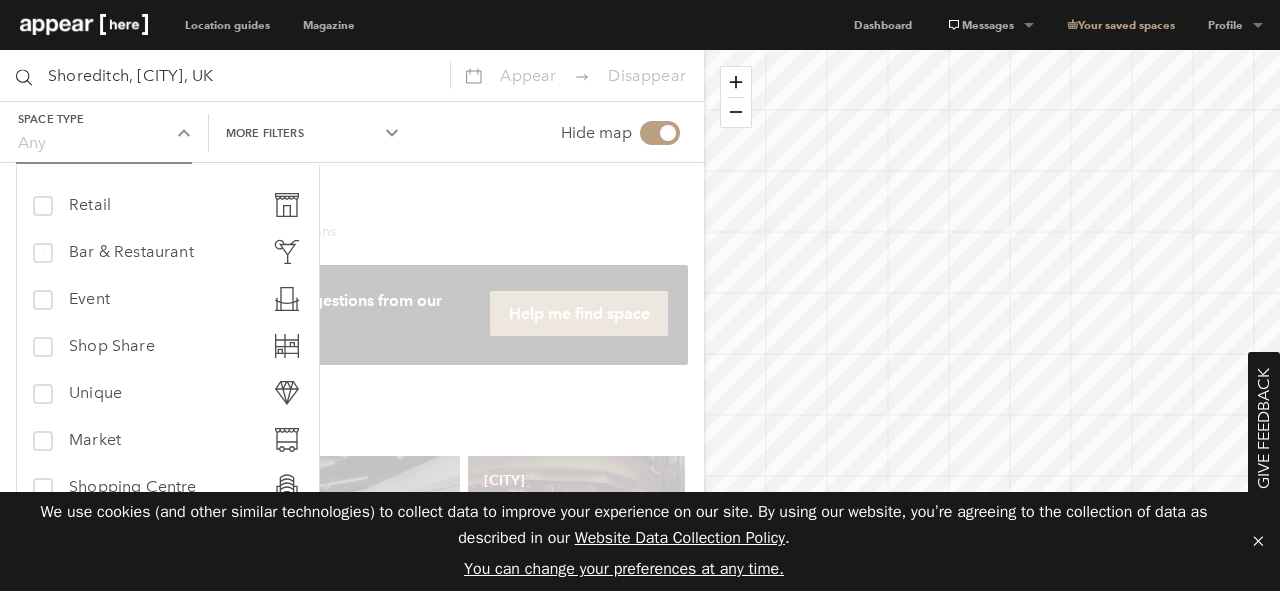 click on "Bar & Restaurant" at bounding box center [131, 252] 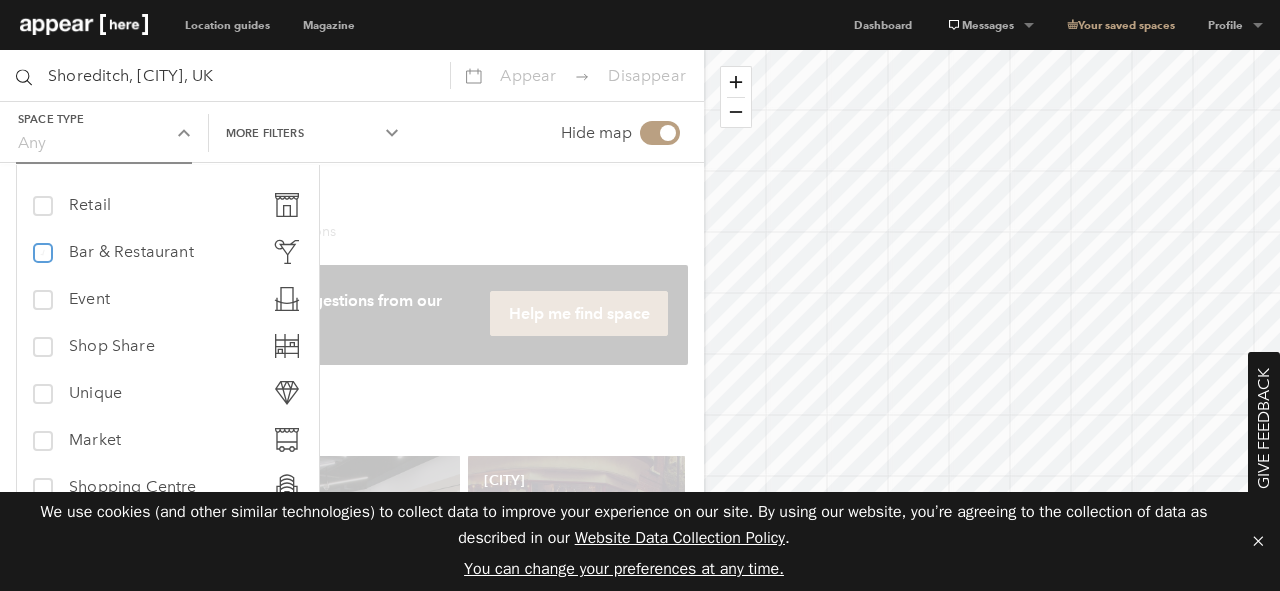 click on "bar-restaurant Bar & Restaurant" at bounding box center (41, 244) 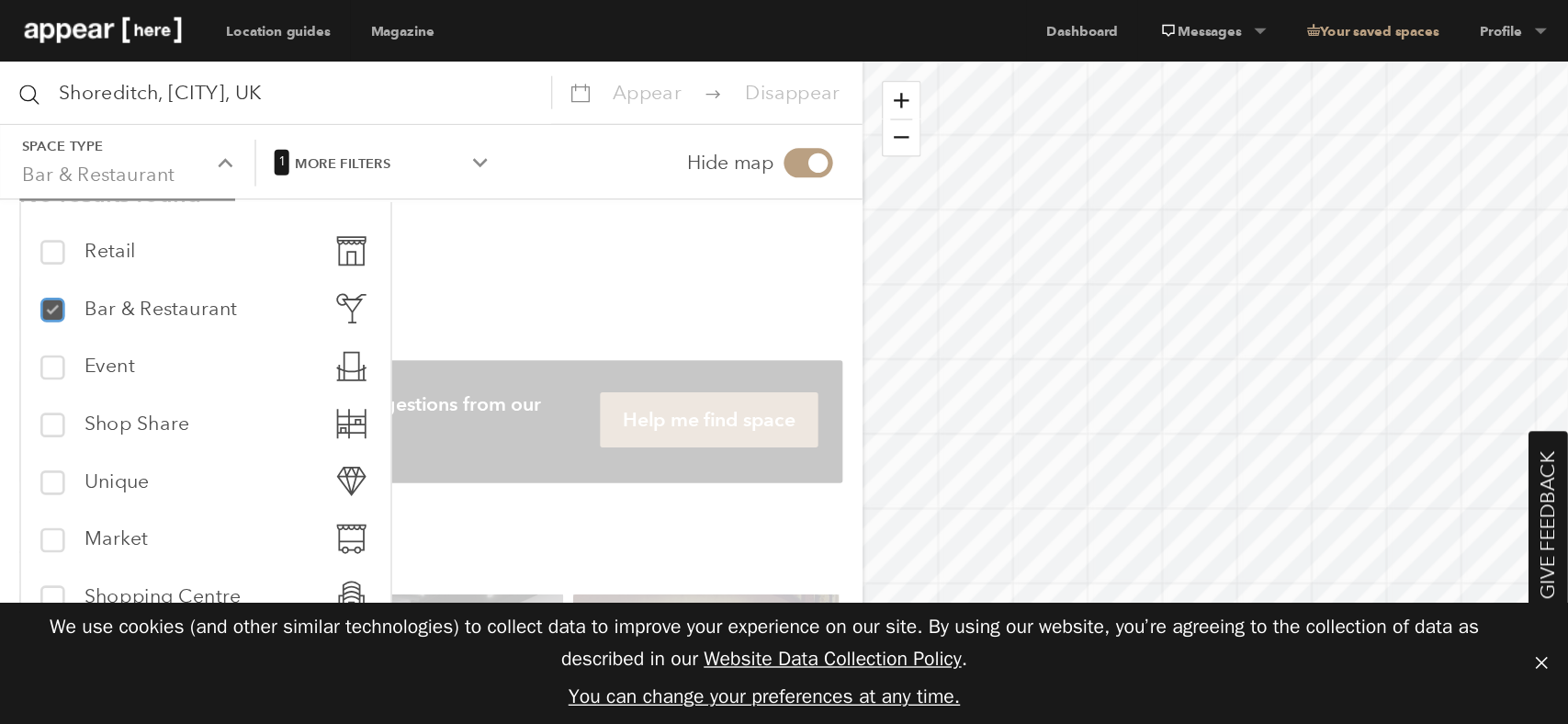 scroll, scrollTop: 74, scrollLeft: 0, axis: vertical 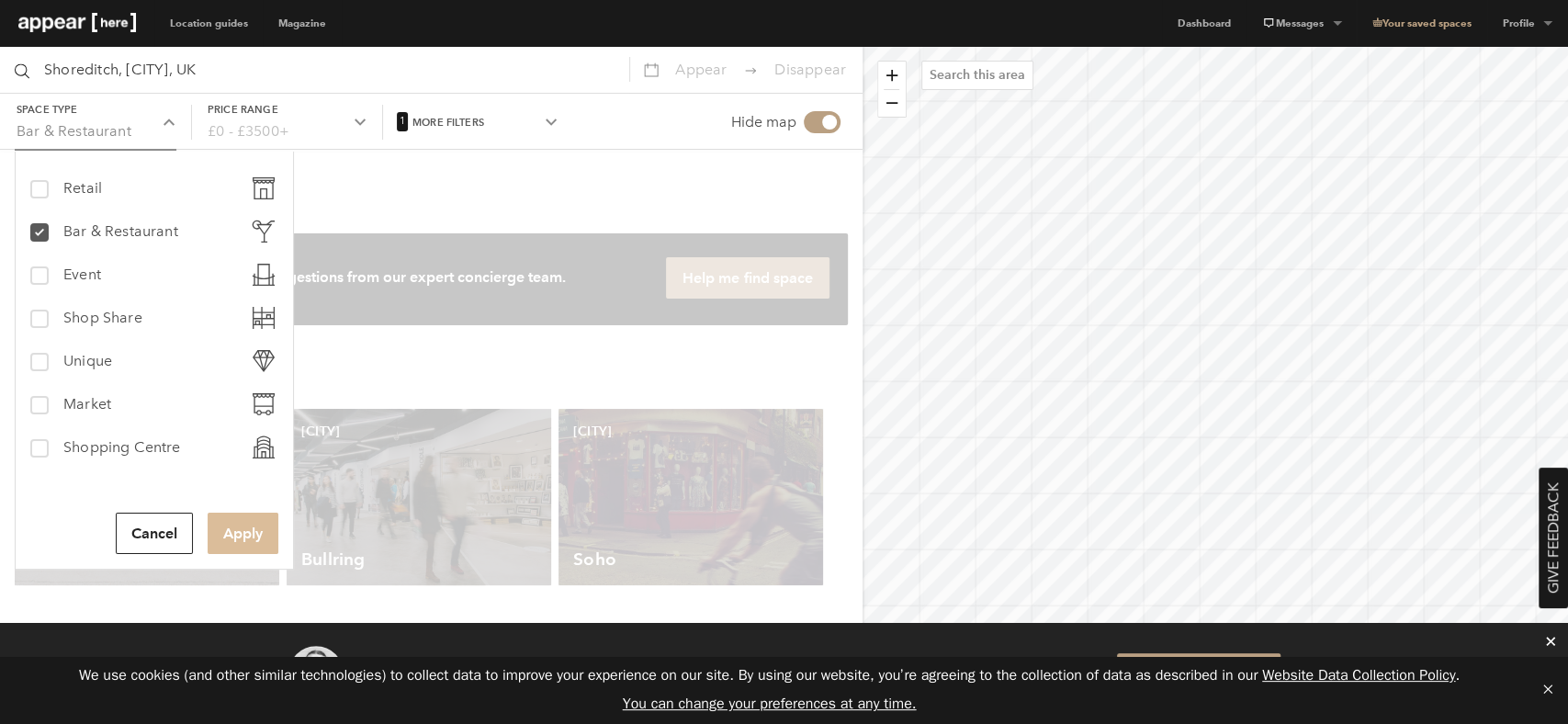 click on "Apply" at bounding box center [243, 533] 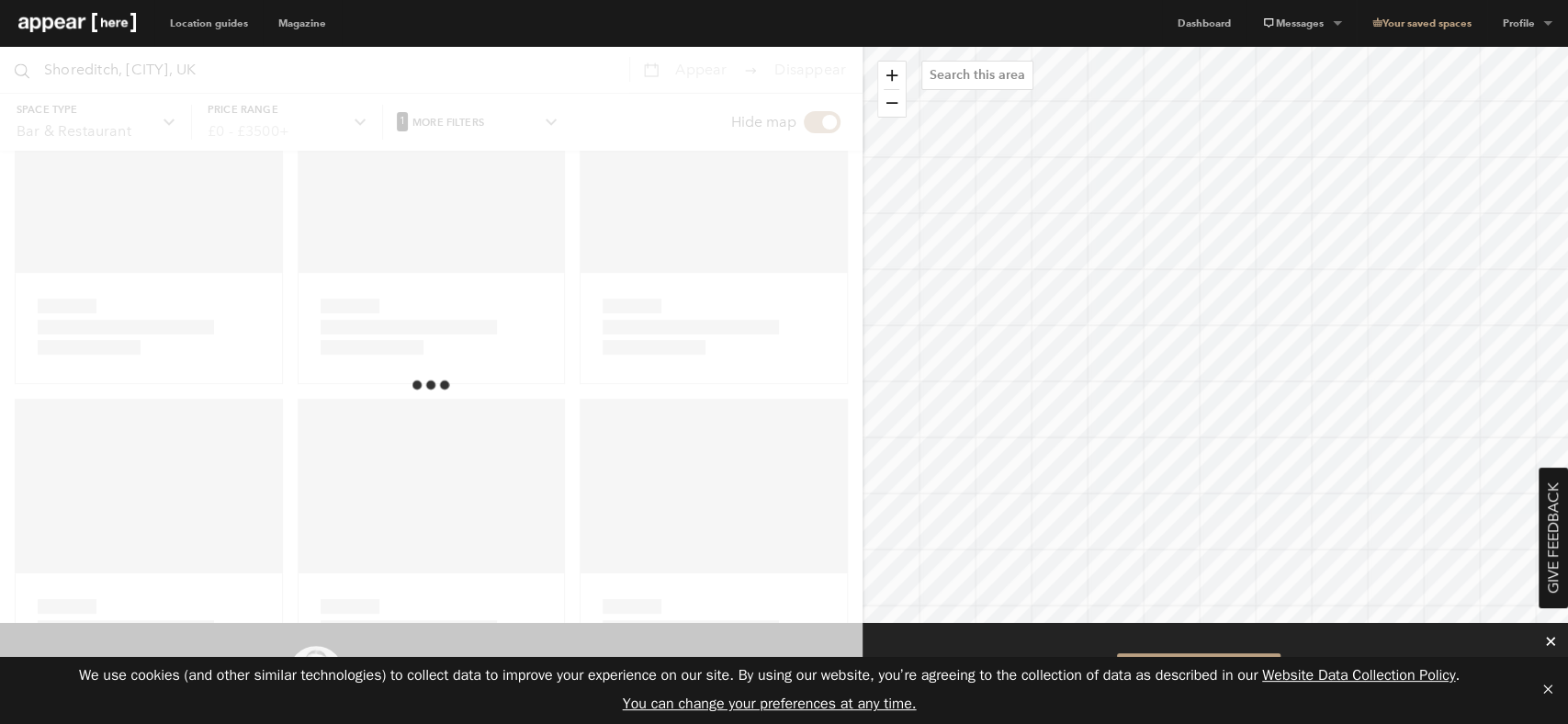 scroll, scrollTop: 0, scrollLeft: 0, axis: both 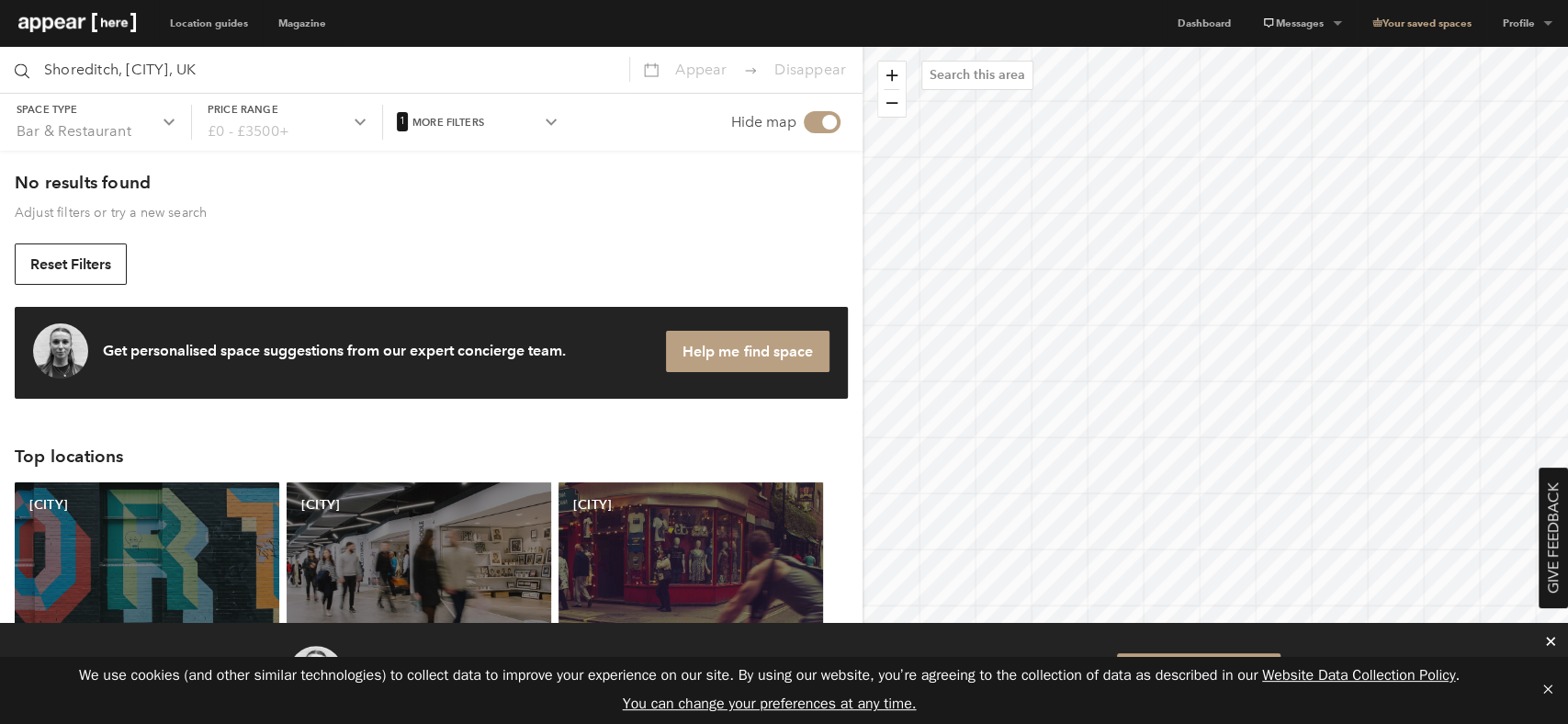 click on "London Shoreditch" at bounding box center (147, 571) 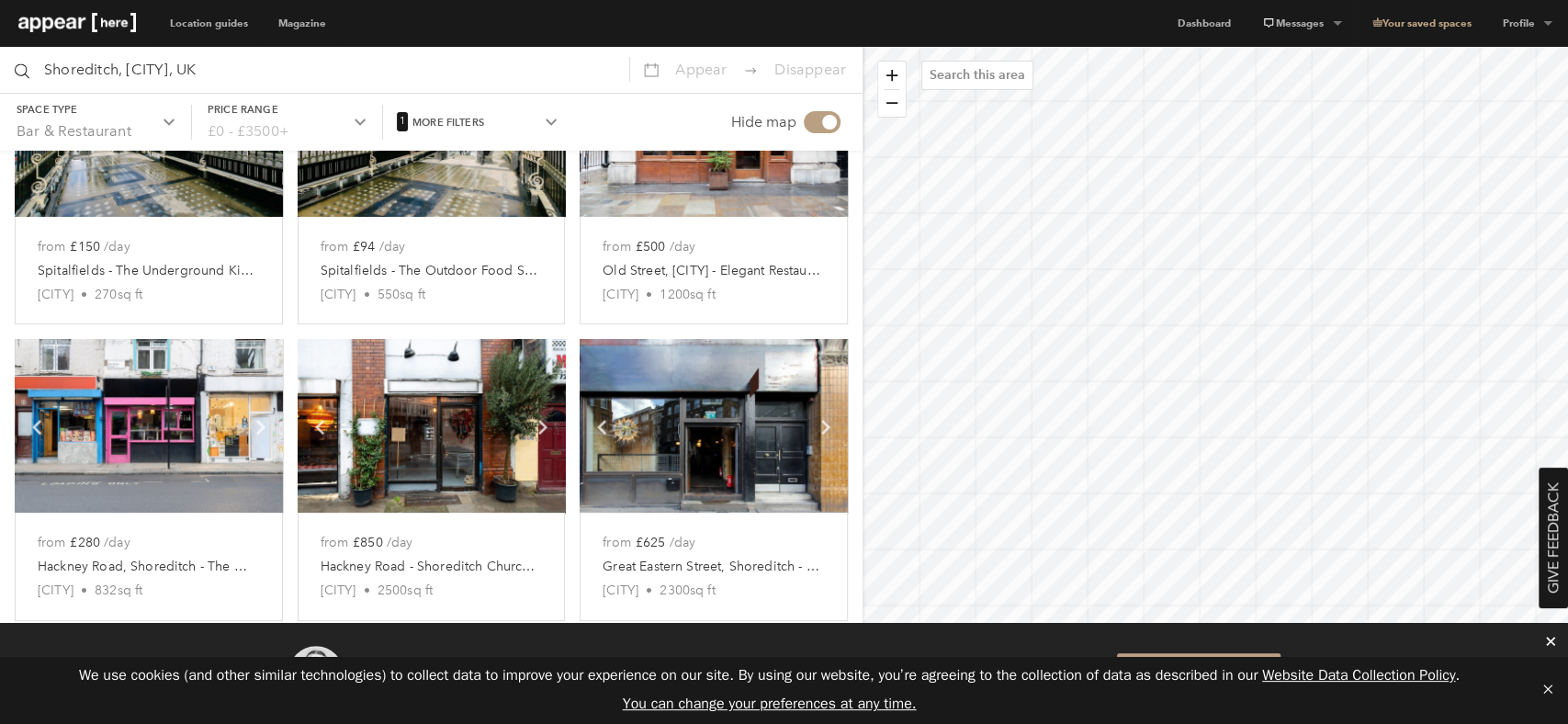 scroll, scrollTop: 196, scrollLeft: 0, axis: vertical 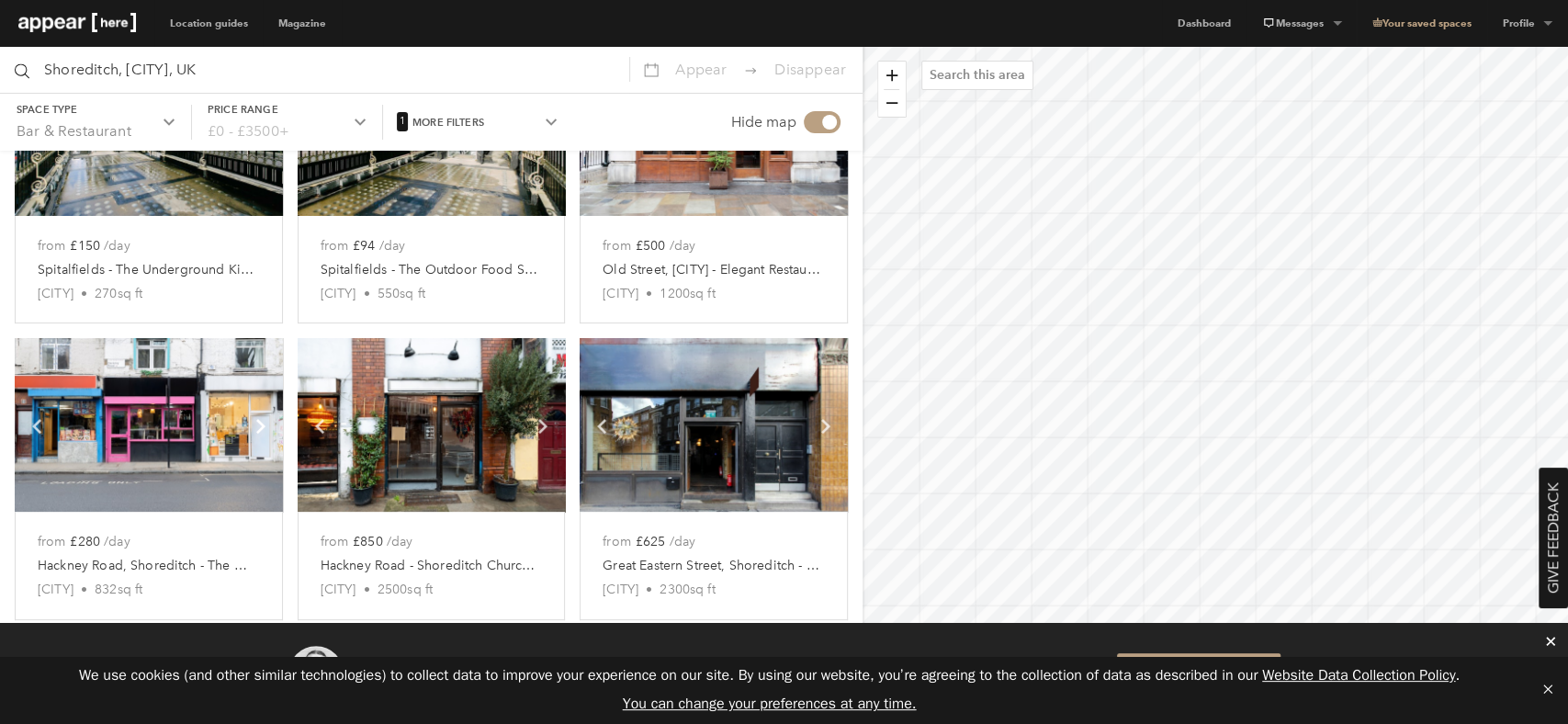 click on "Chevron-up" at bounding box center [261, 130] 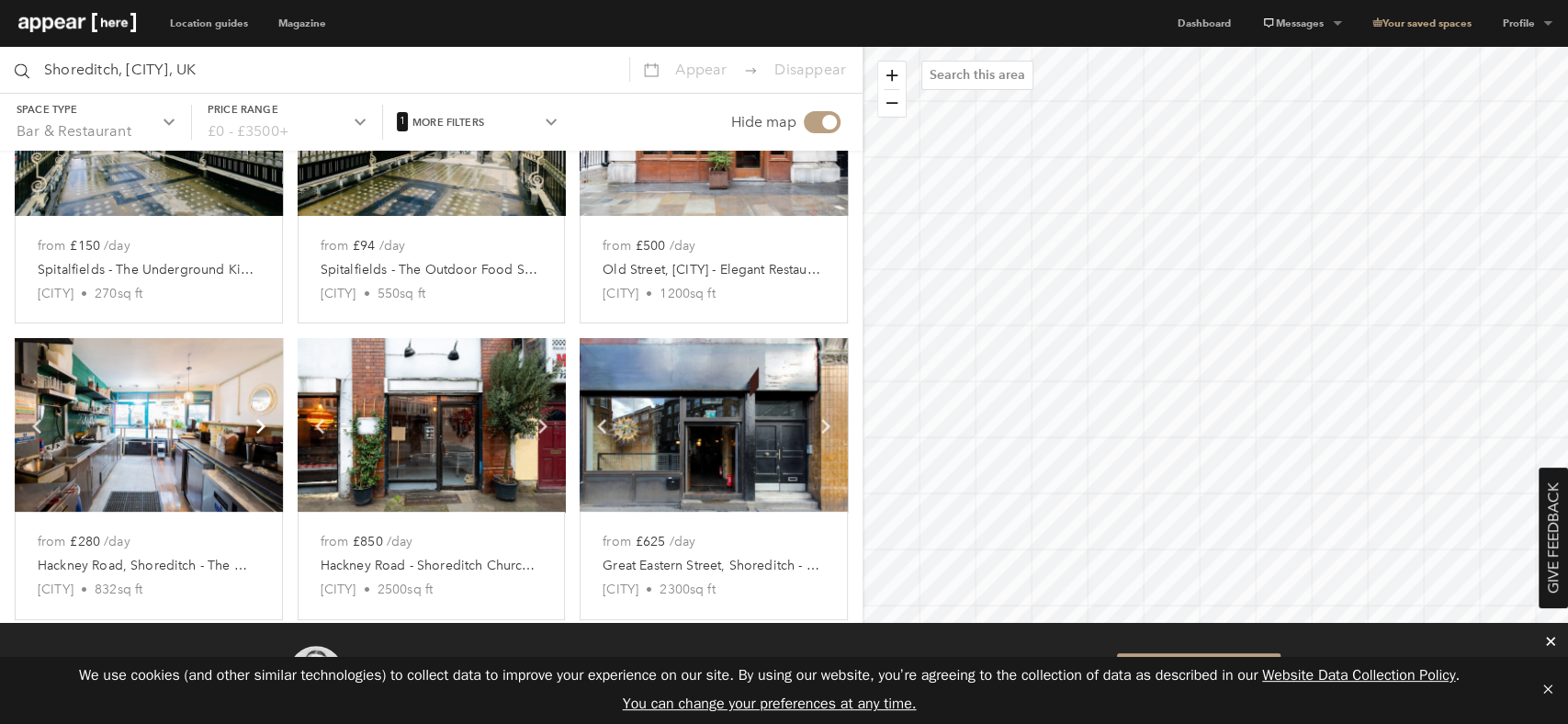 click on "Chevron-up" at bounding box center (261, 130) 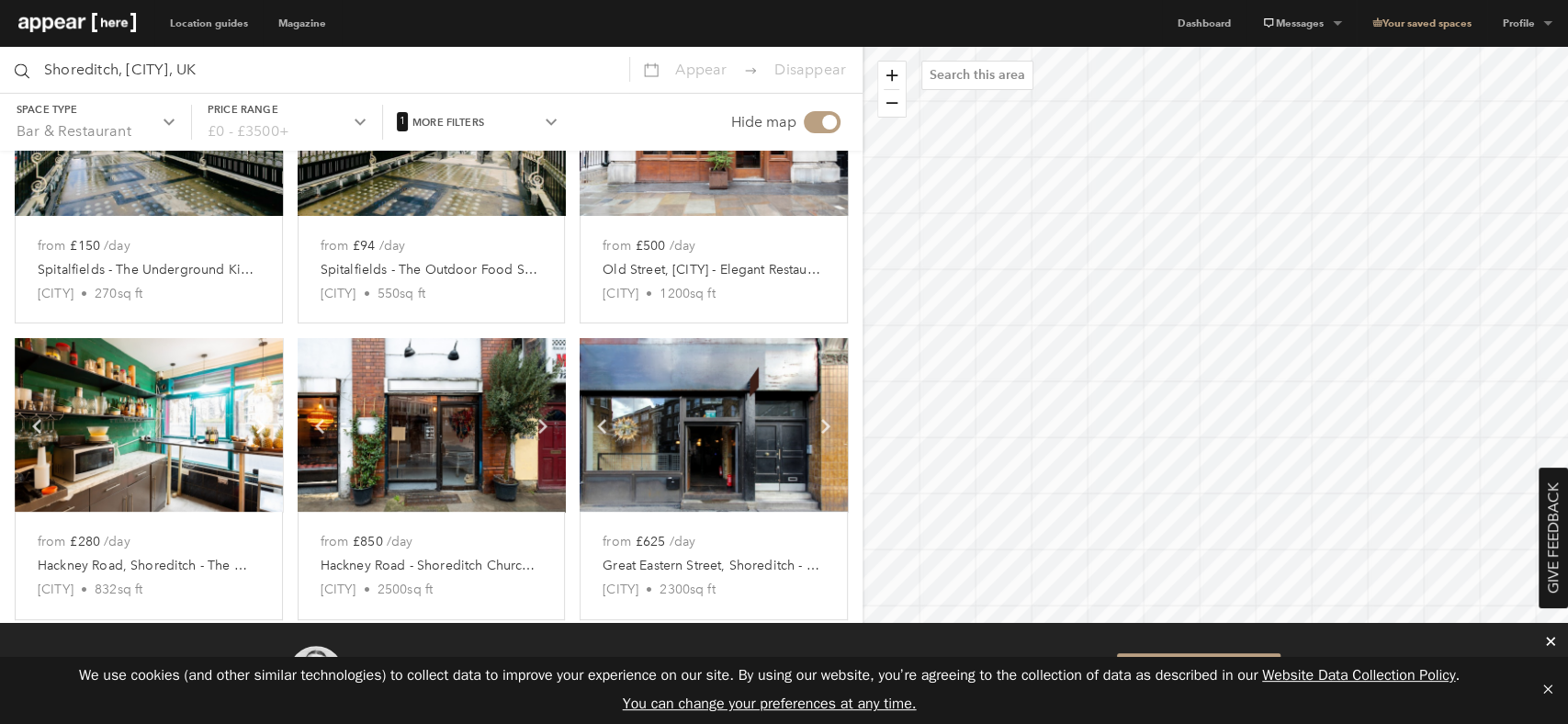 click on "Chevron-up" at bounding box center (261, 130) 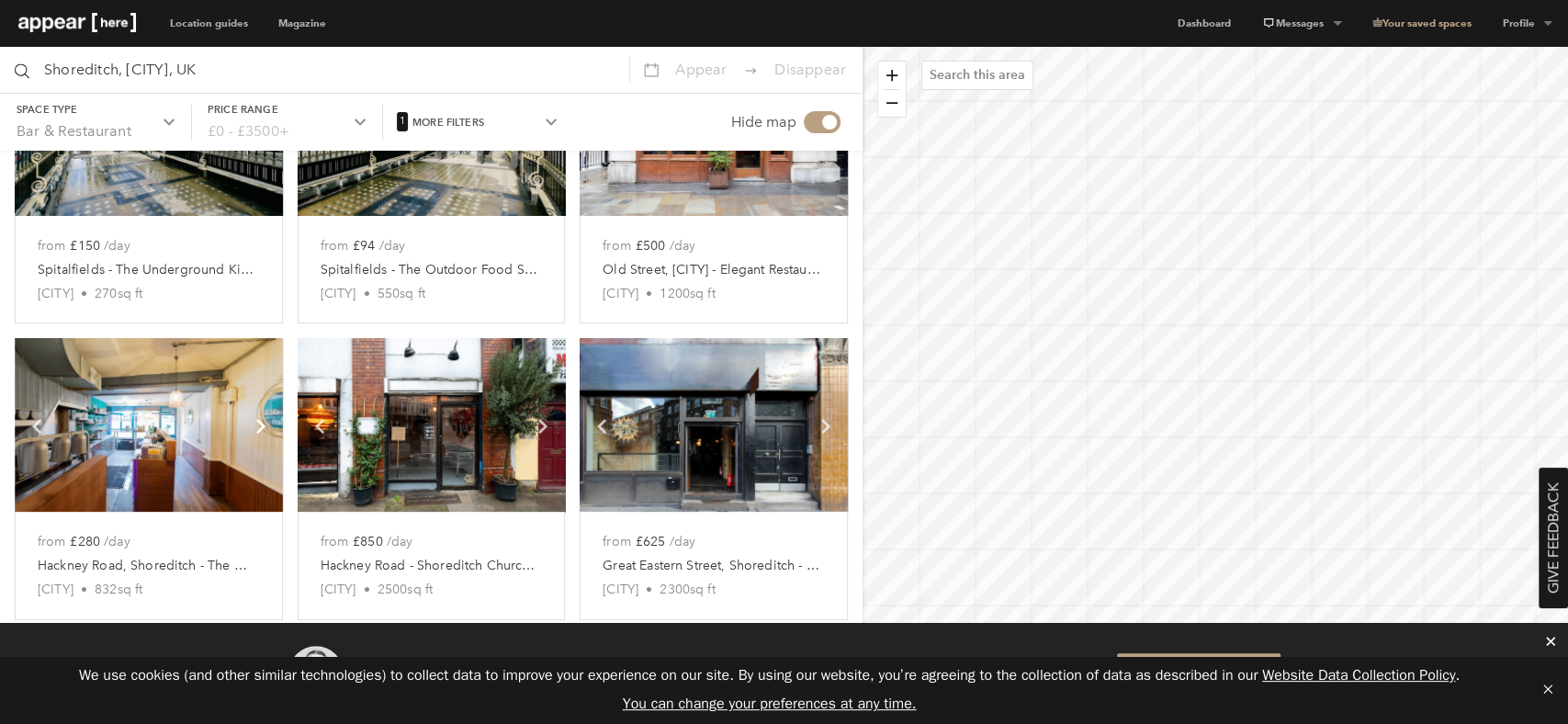 click at bounding box center (261, 130) 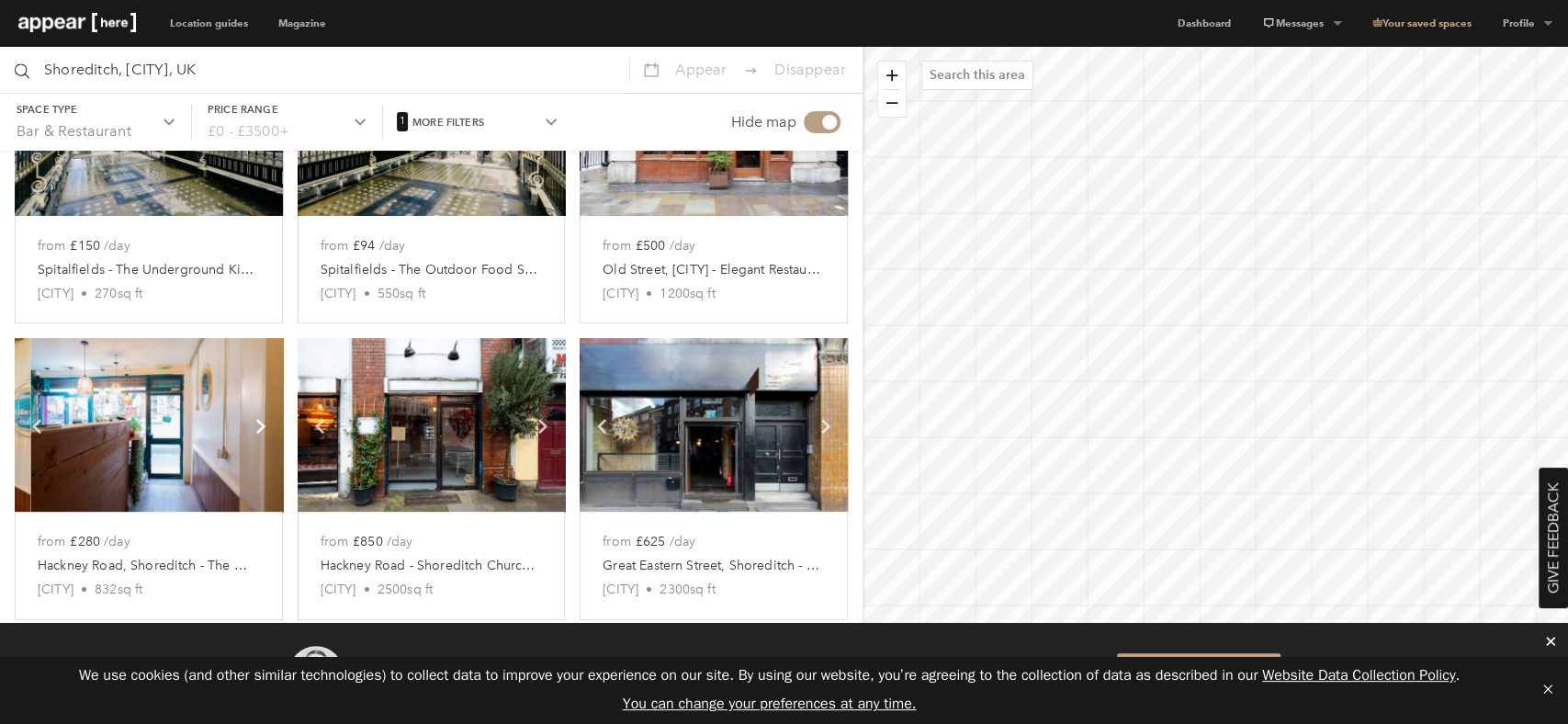 click on "Chevron-up" at bounding box center (261, 130) 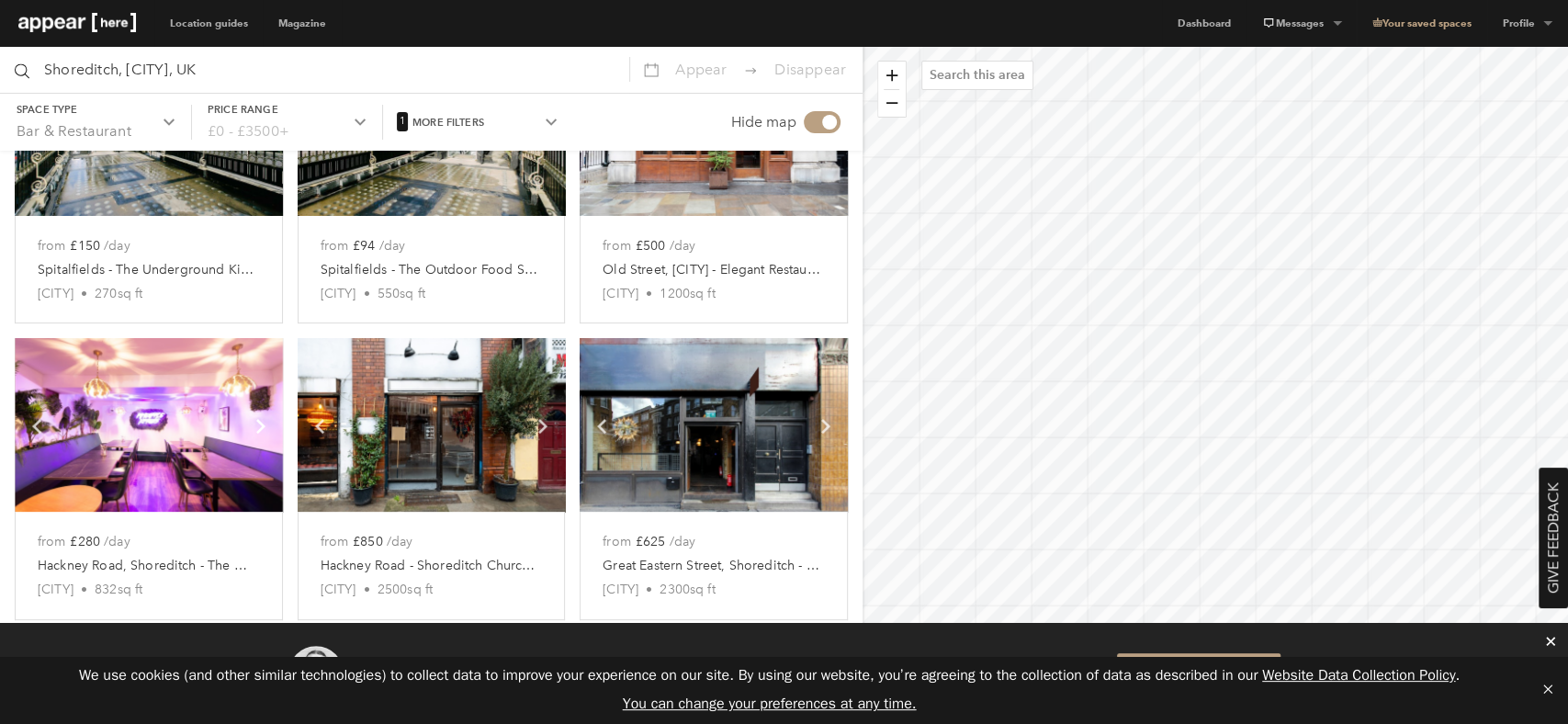click on "Chevron-up" at bounding box center (261, 130) 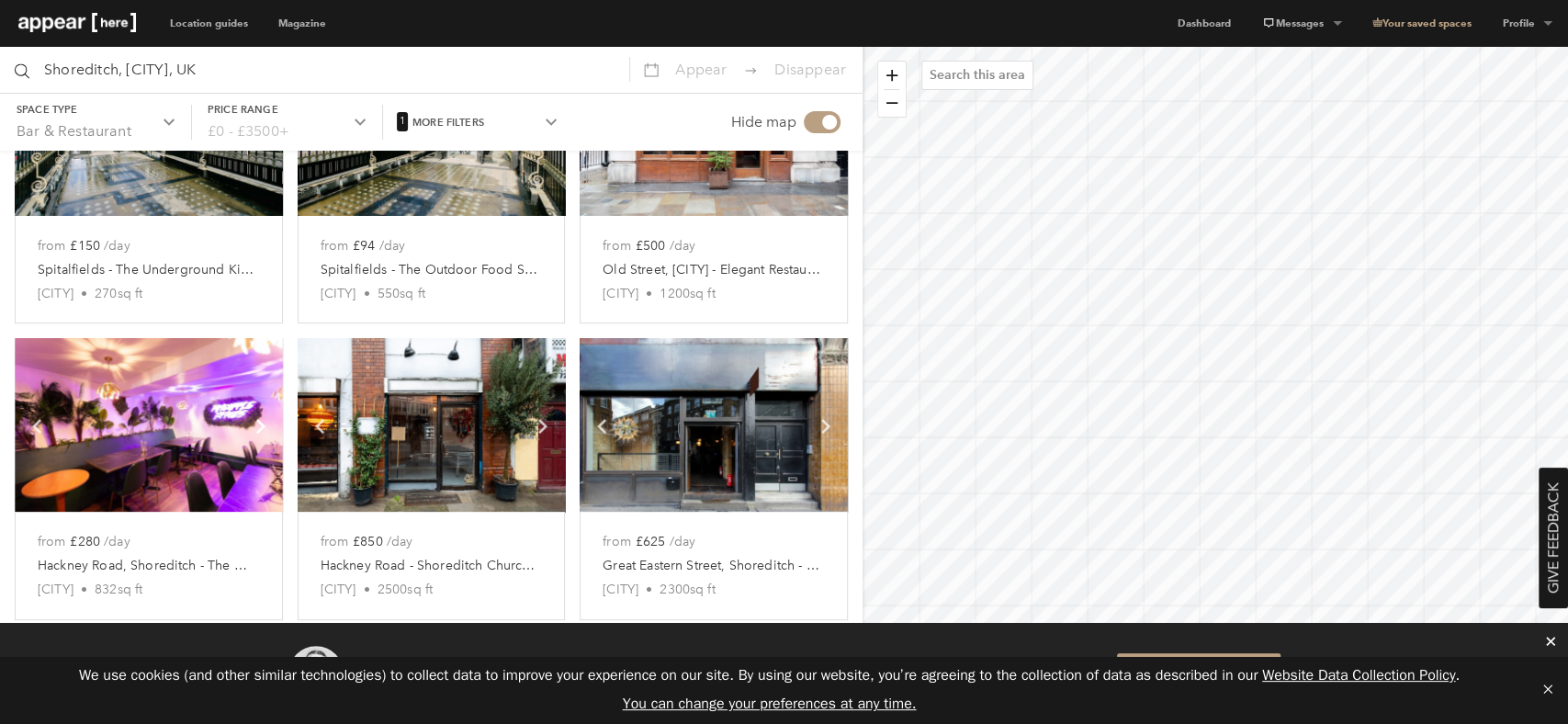 click on "Chevron-up" at bounding box center (261, 130) 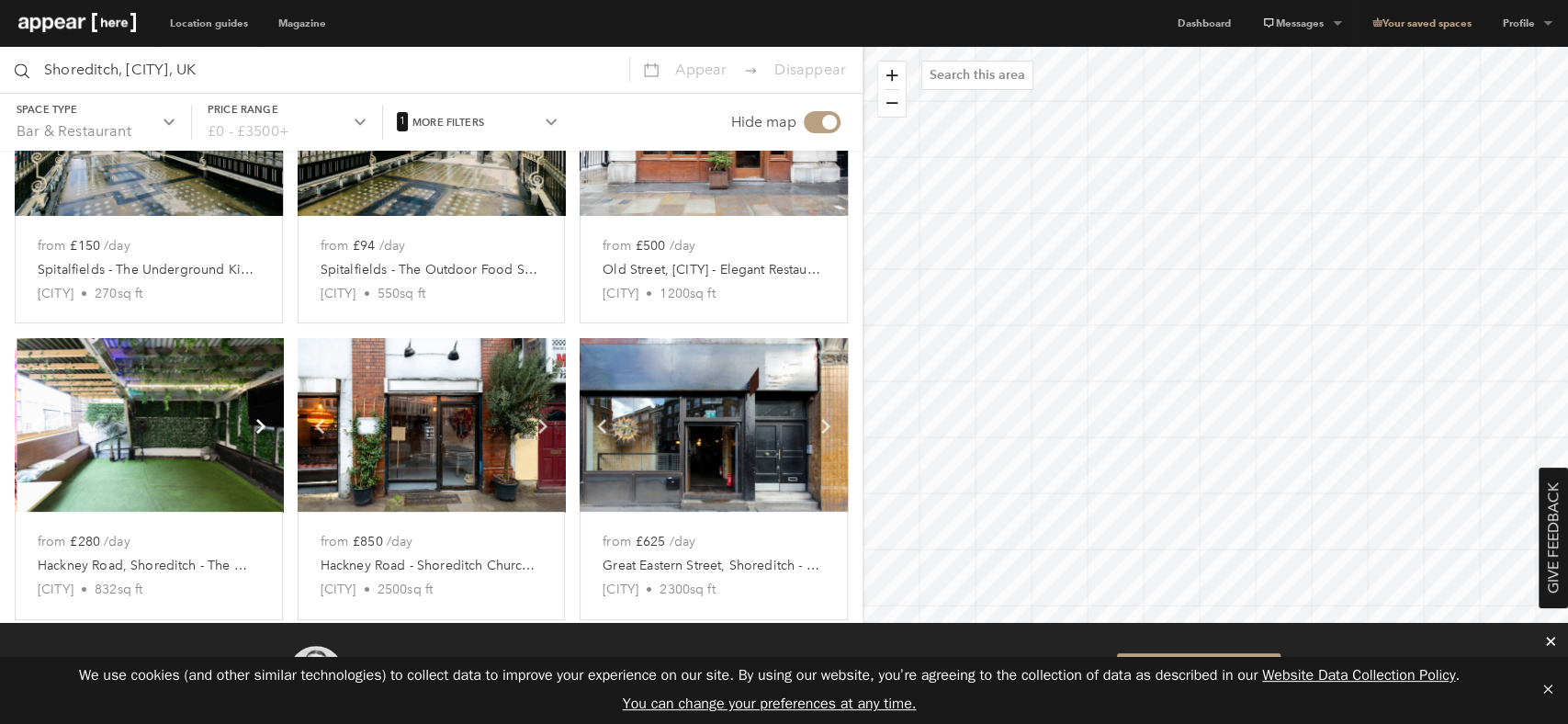 click on "Chevron-up" at bounding box center (261, 130) 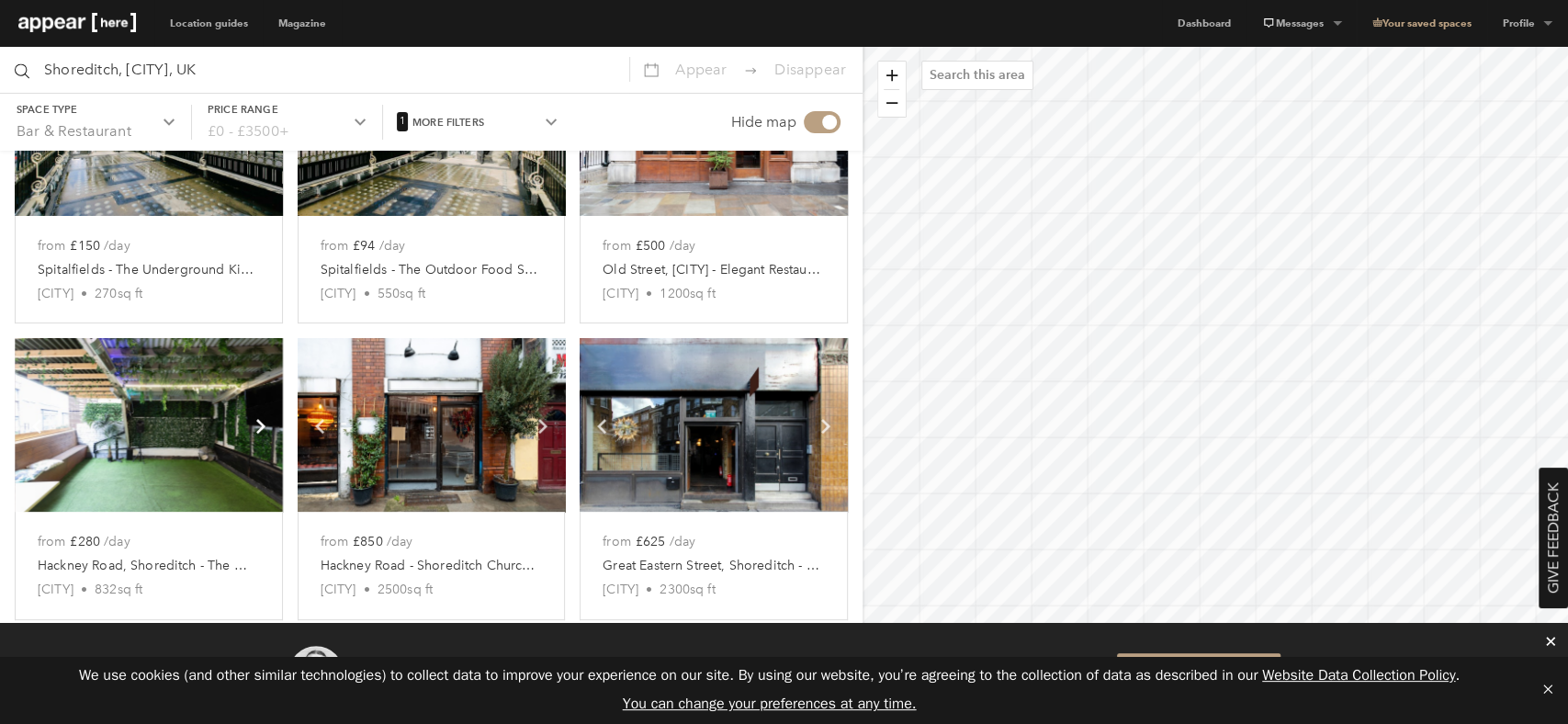 click on "Chevron-up" at bounding box center (261, 130) 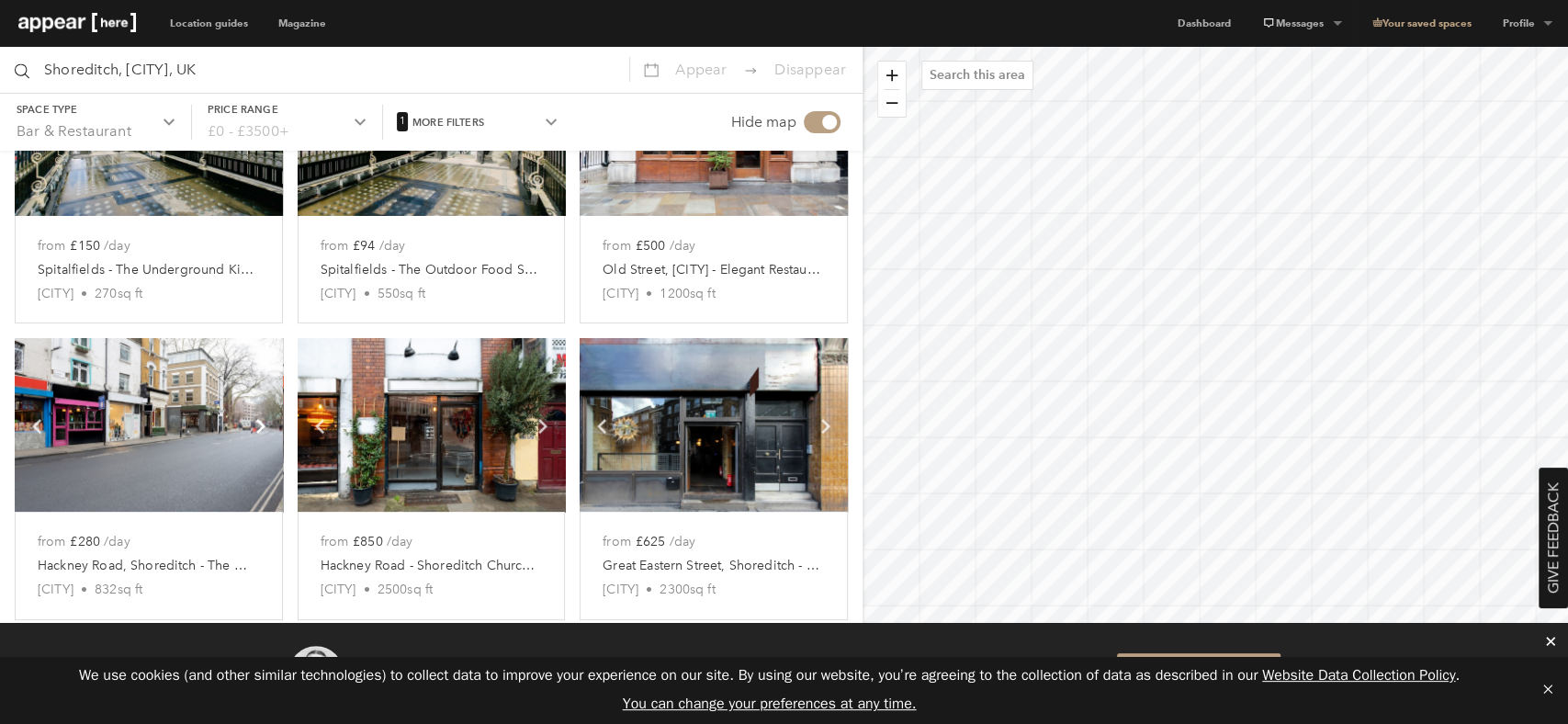 type 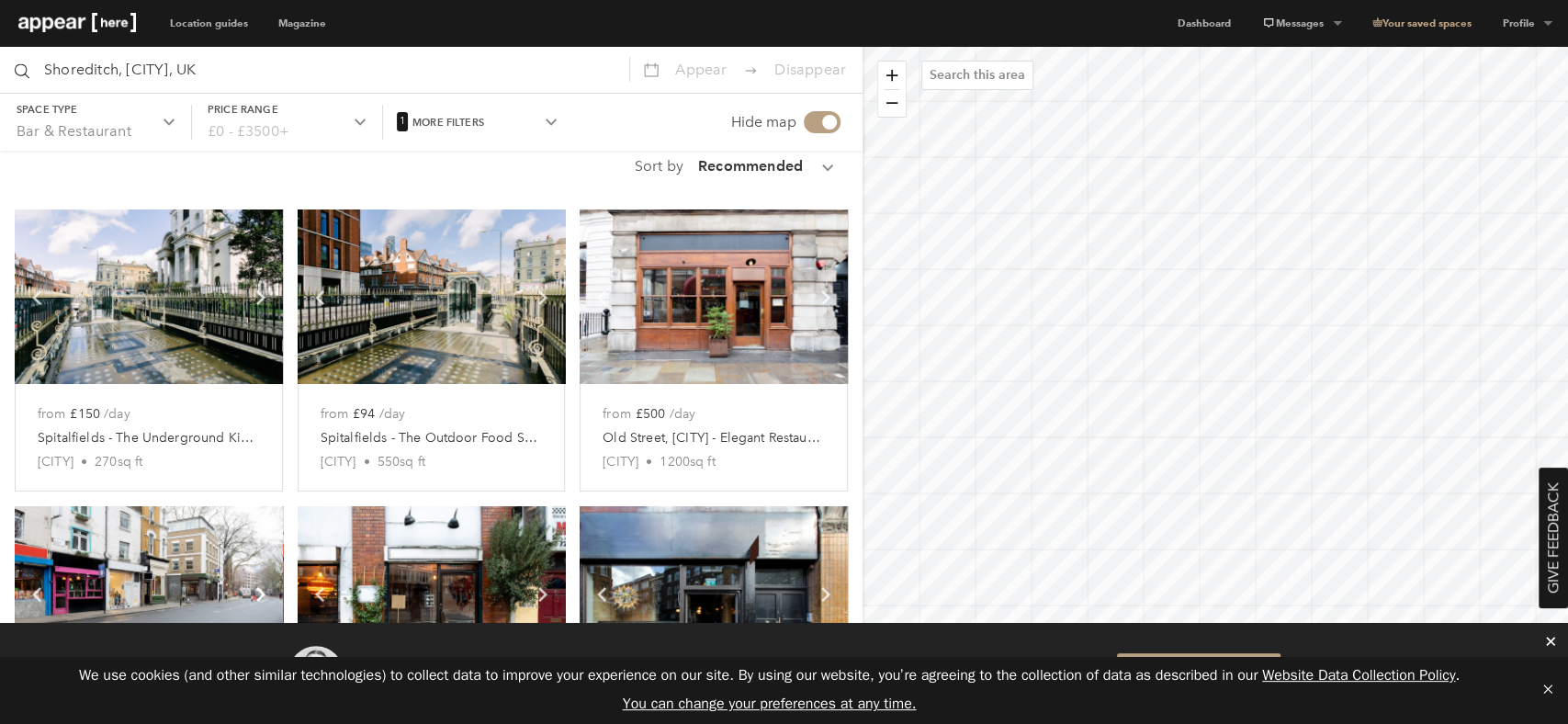 scroll, scrollTop: 0, scrollLeft: 0, axis: both 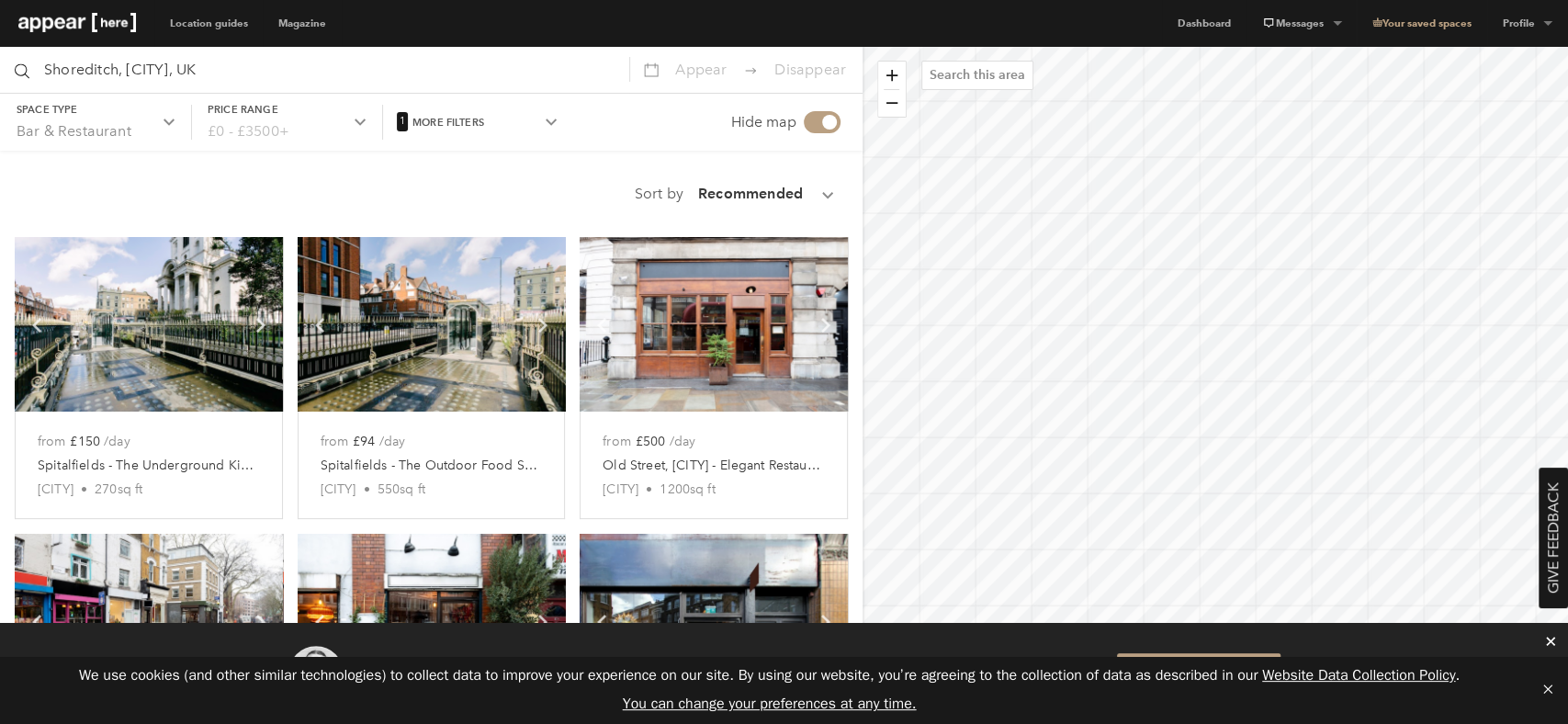 click on "Space type   Bar & Restaurant" at bounding box center [96, 122] 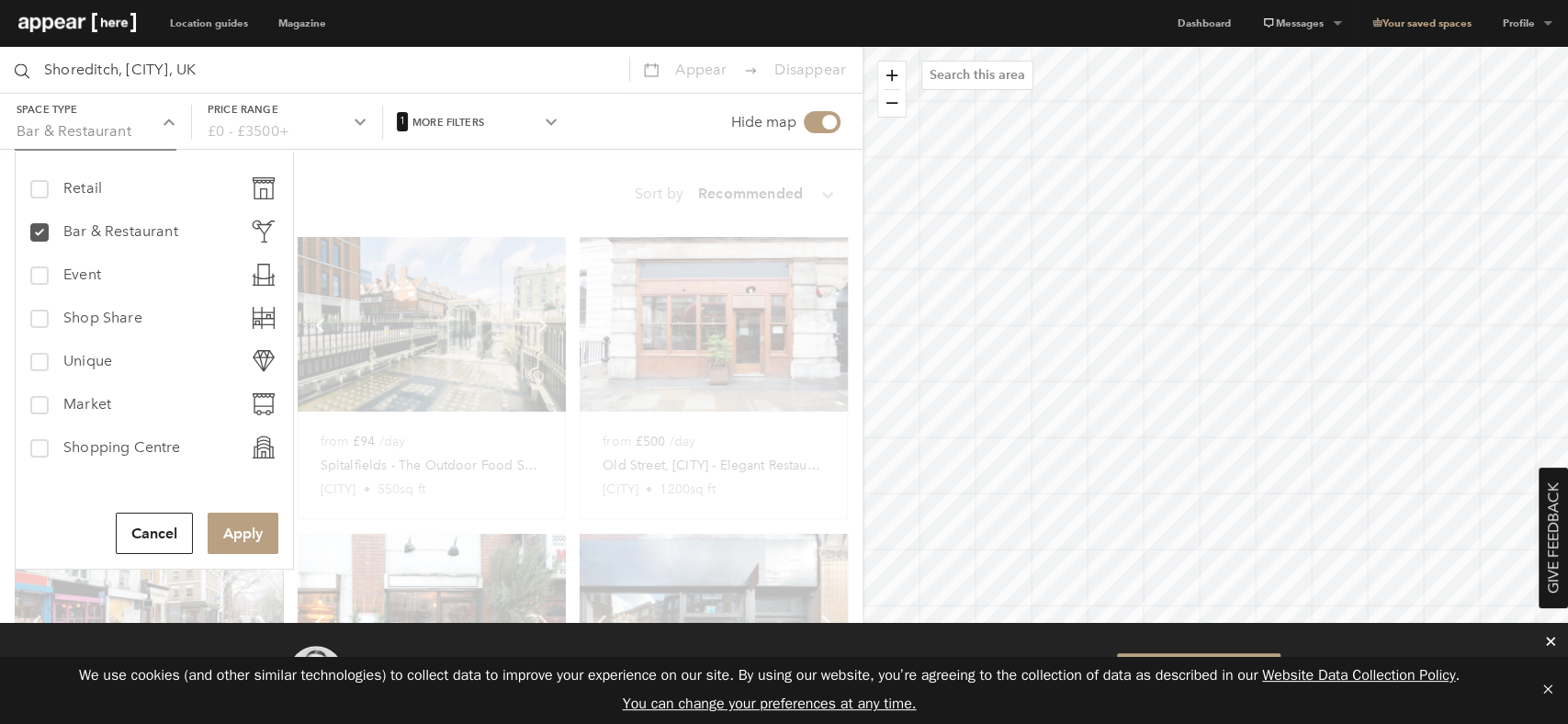 click on "retail Retail bar-restaurant Bar & Restaurant event Event shop-share Shop Share unique Unique market Market shopping_centre Shopping Centre" at bounding box center [154, 321] 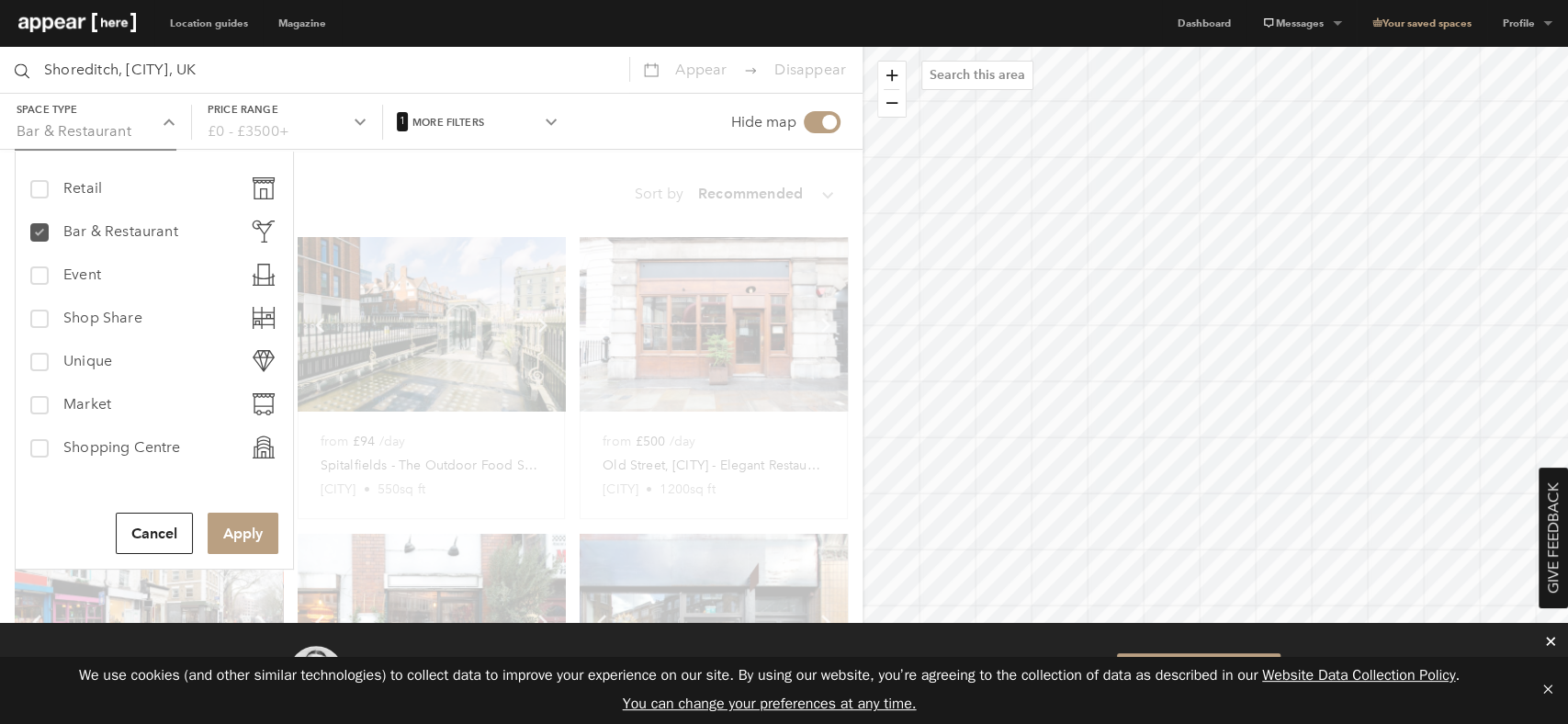 click at bounding box center (39, 232) 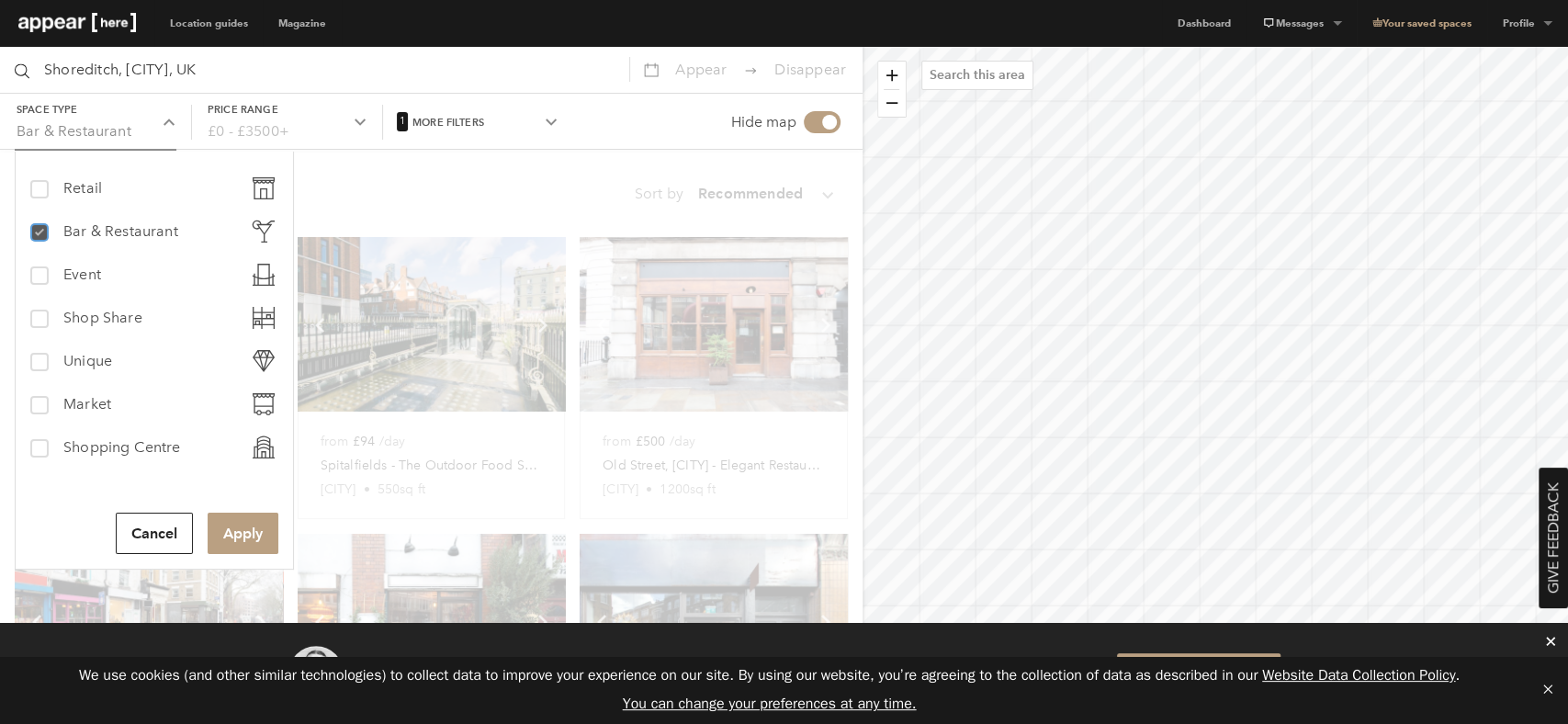 click on "bar-restaurant Bar & Restaurant" at bounding box center [38, 224] 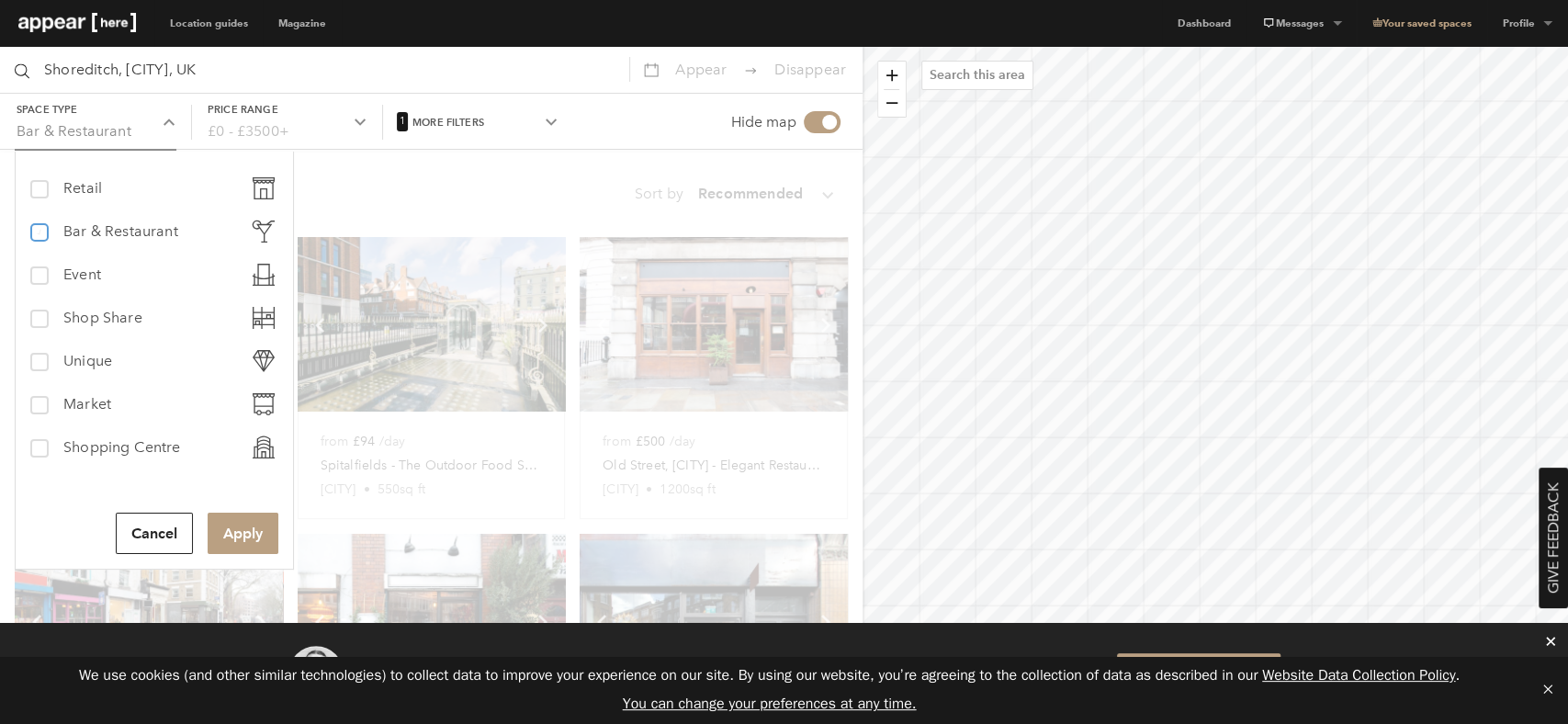 checkbox on "false" 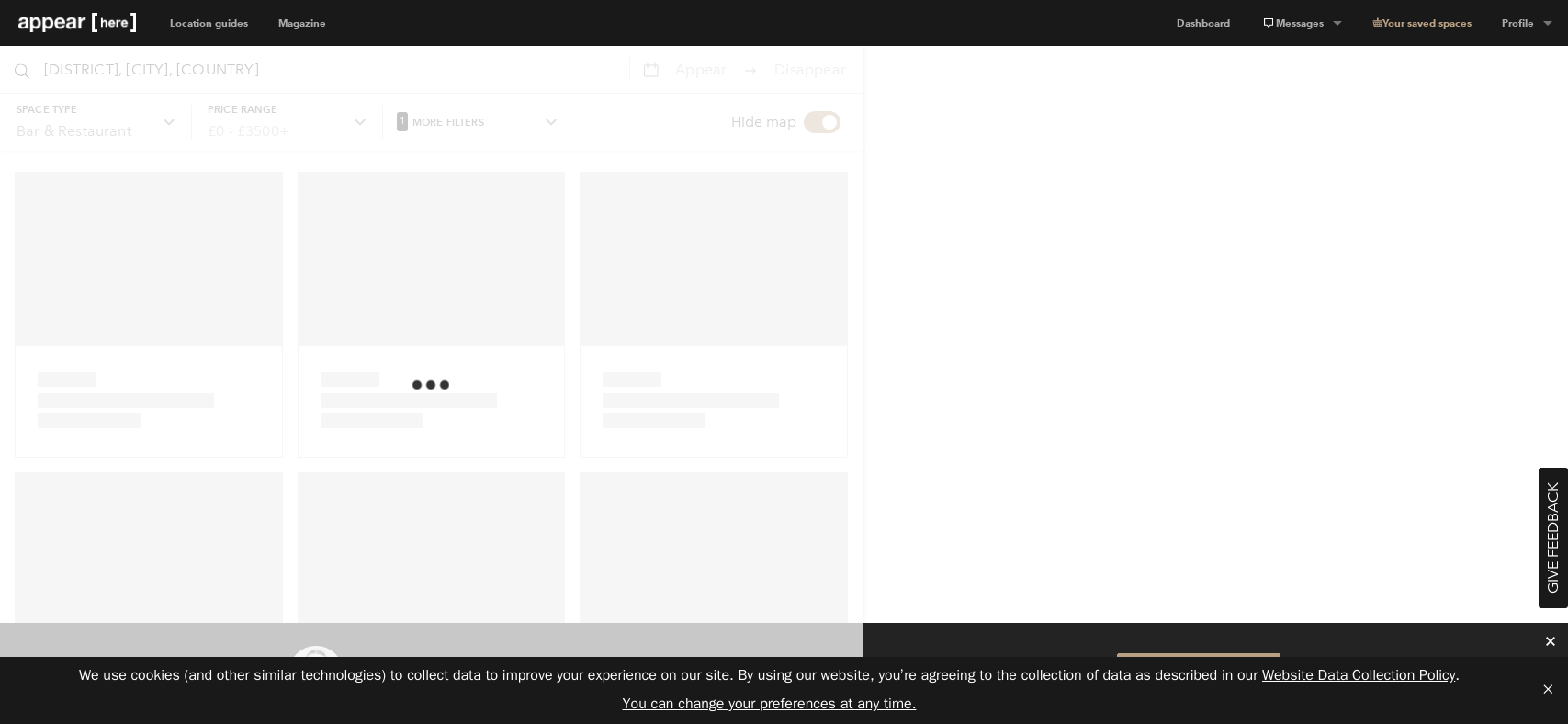 scroll, scrollTop: 0, scrollLeft: 0, axis: both 